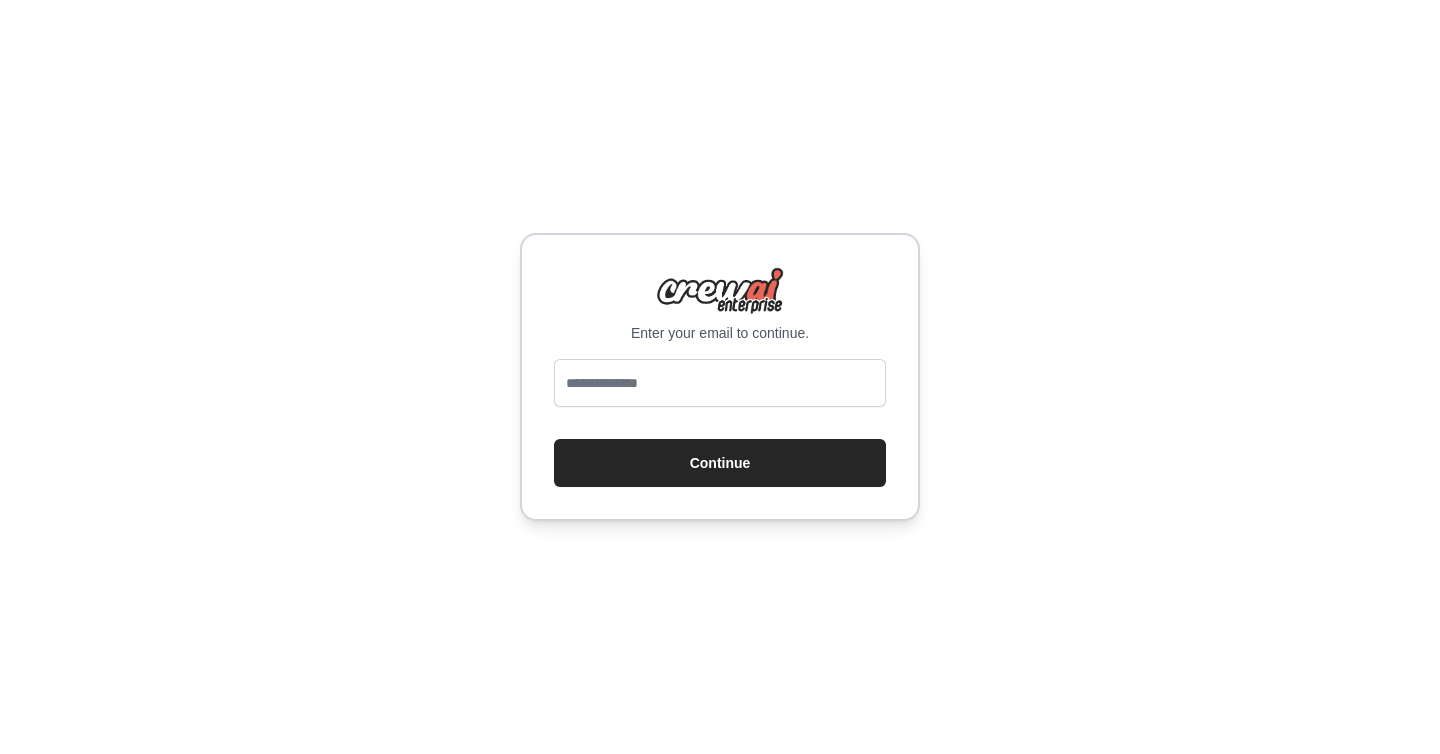 scroll, scrollTop: 0, scrollLeft: 0, axis: both 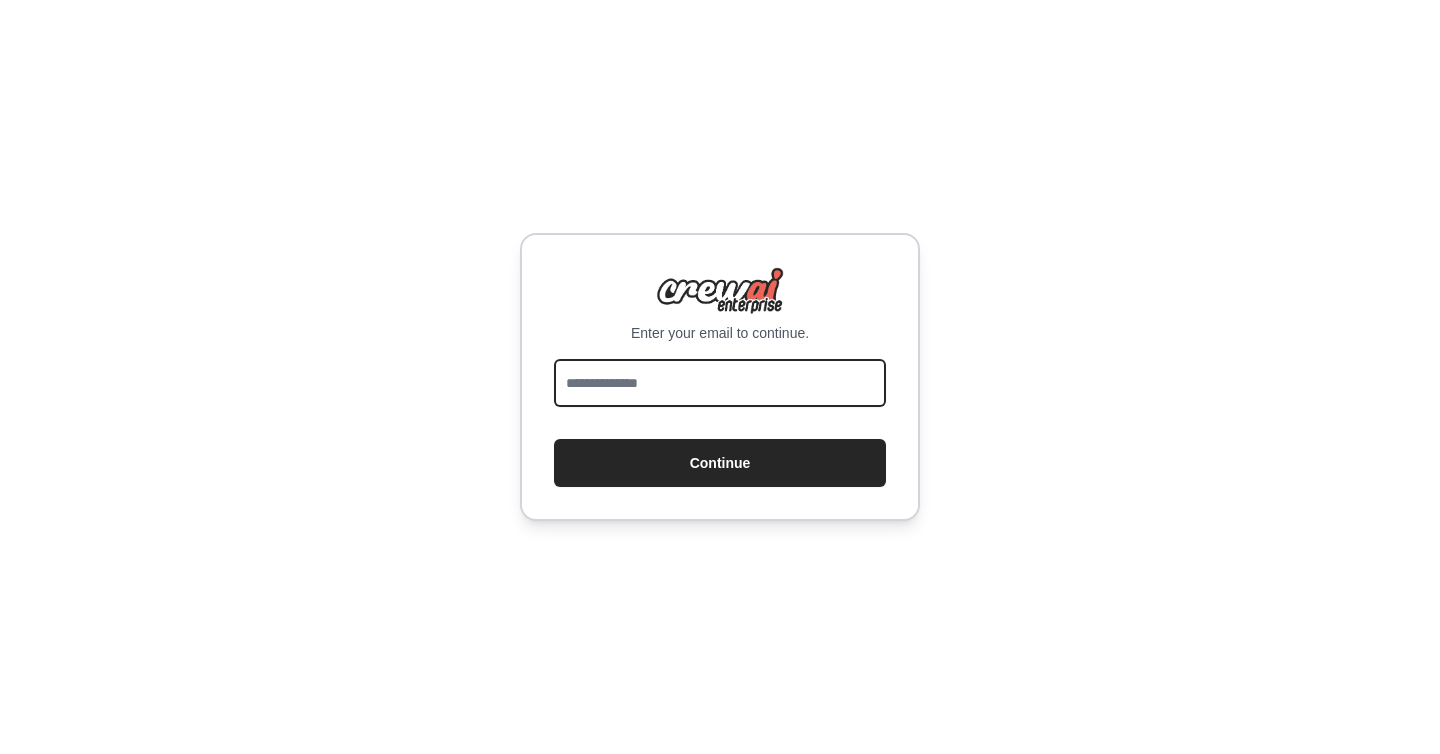 click at bounding box center [720, 383] 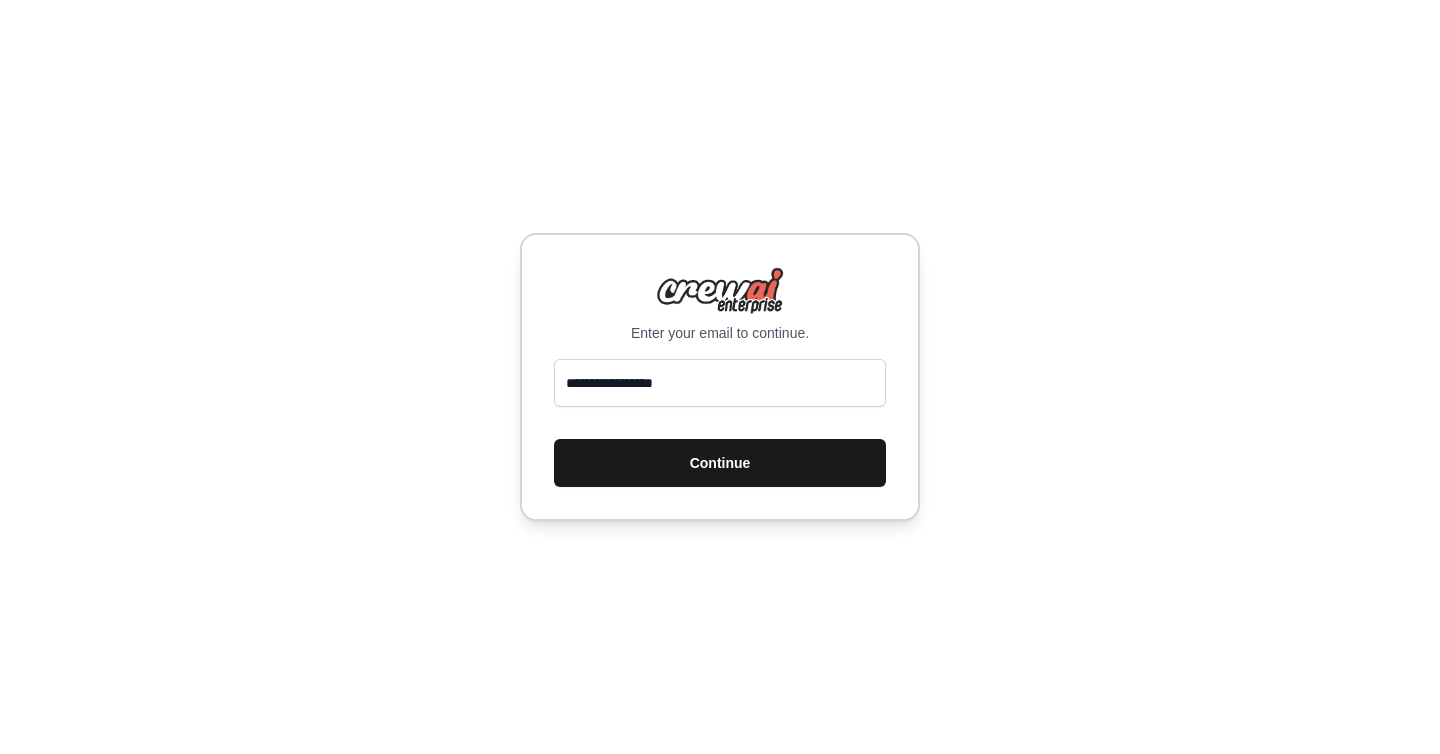 click on "Continue" at bounding box center [720, 463] 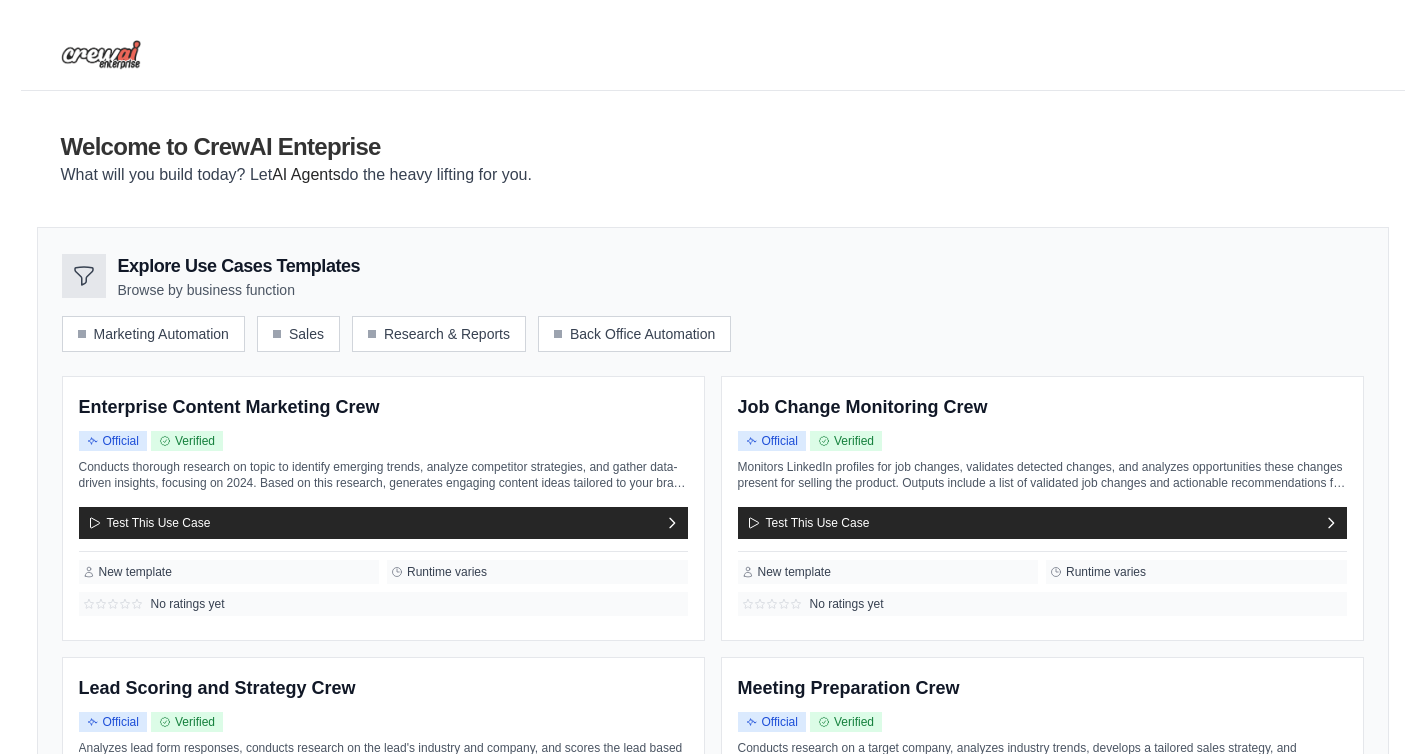 scroll, scrollTop: 0, scrollLeft: 0, axis: both 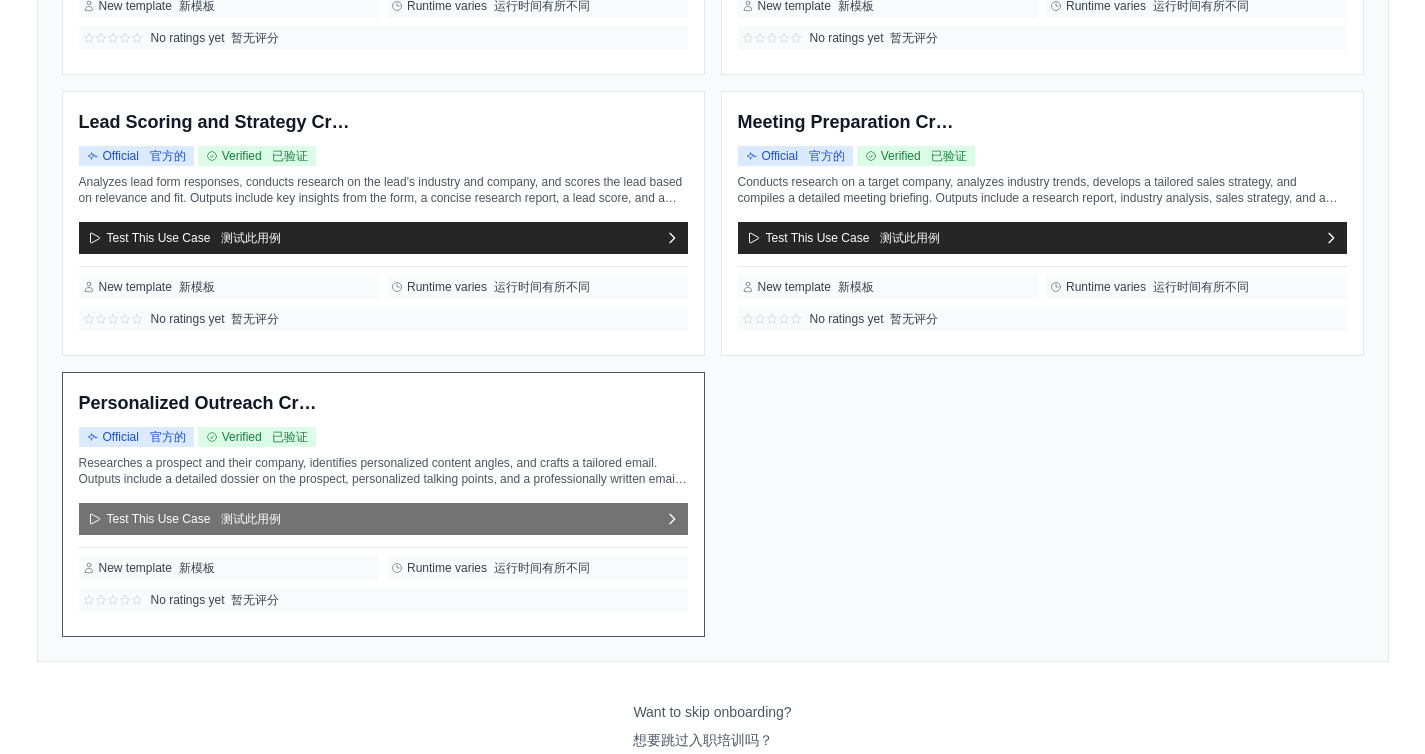 click on "测试此用例" at bounding box center (251, 519) 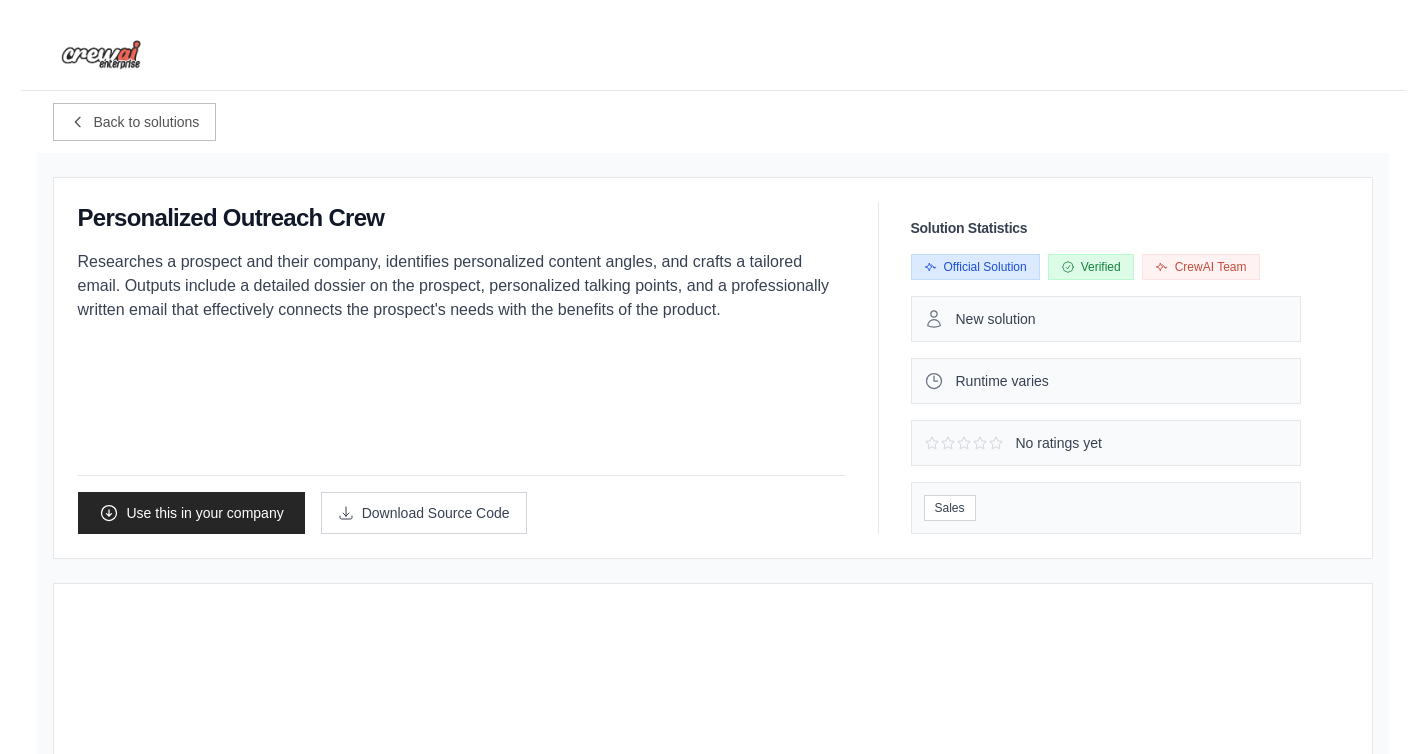 scroll, scrollTop: 0, scrollLeft: 0, axis: both 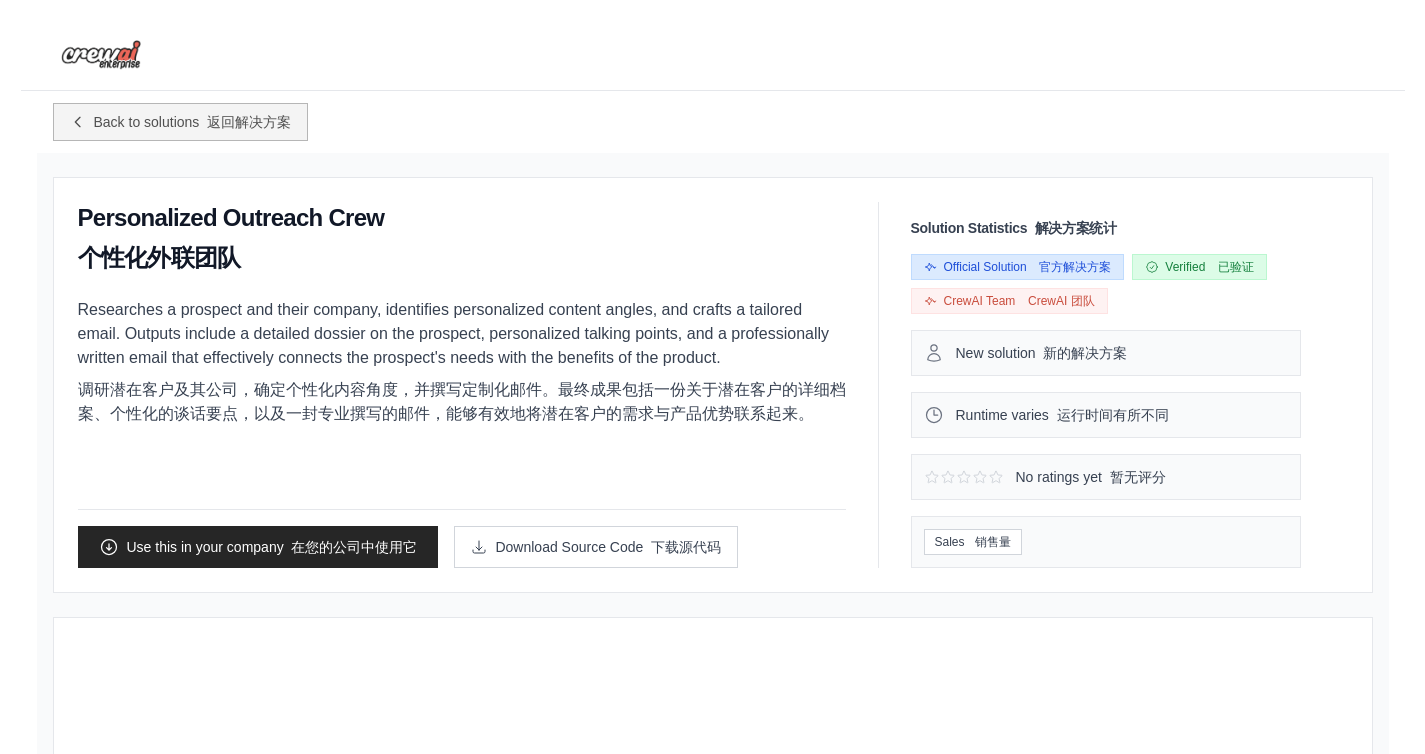 click on "Back to solutions    返回解决方案" at bounding box center (193, 122) 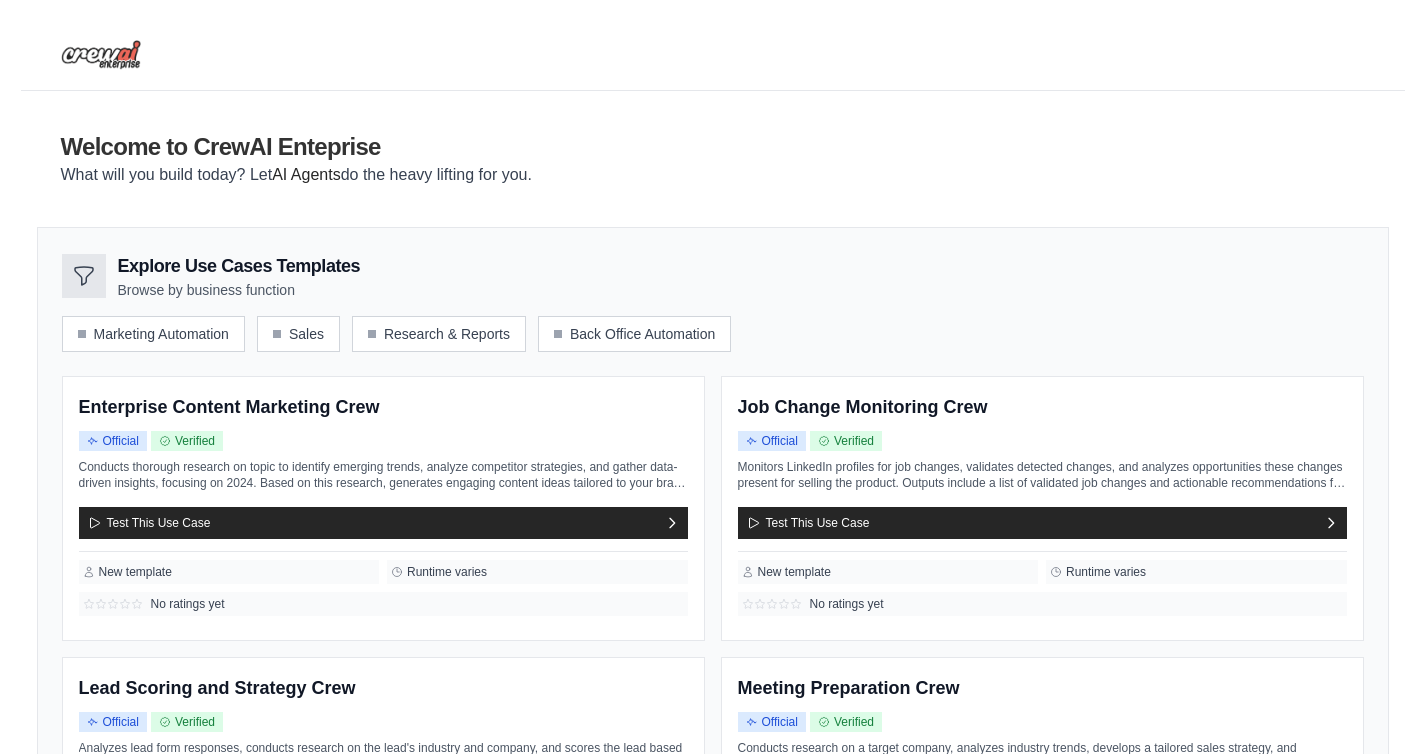 scroll, scrollTop: 0, scrollLeft: 0, axis: both 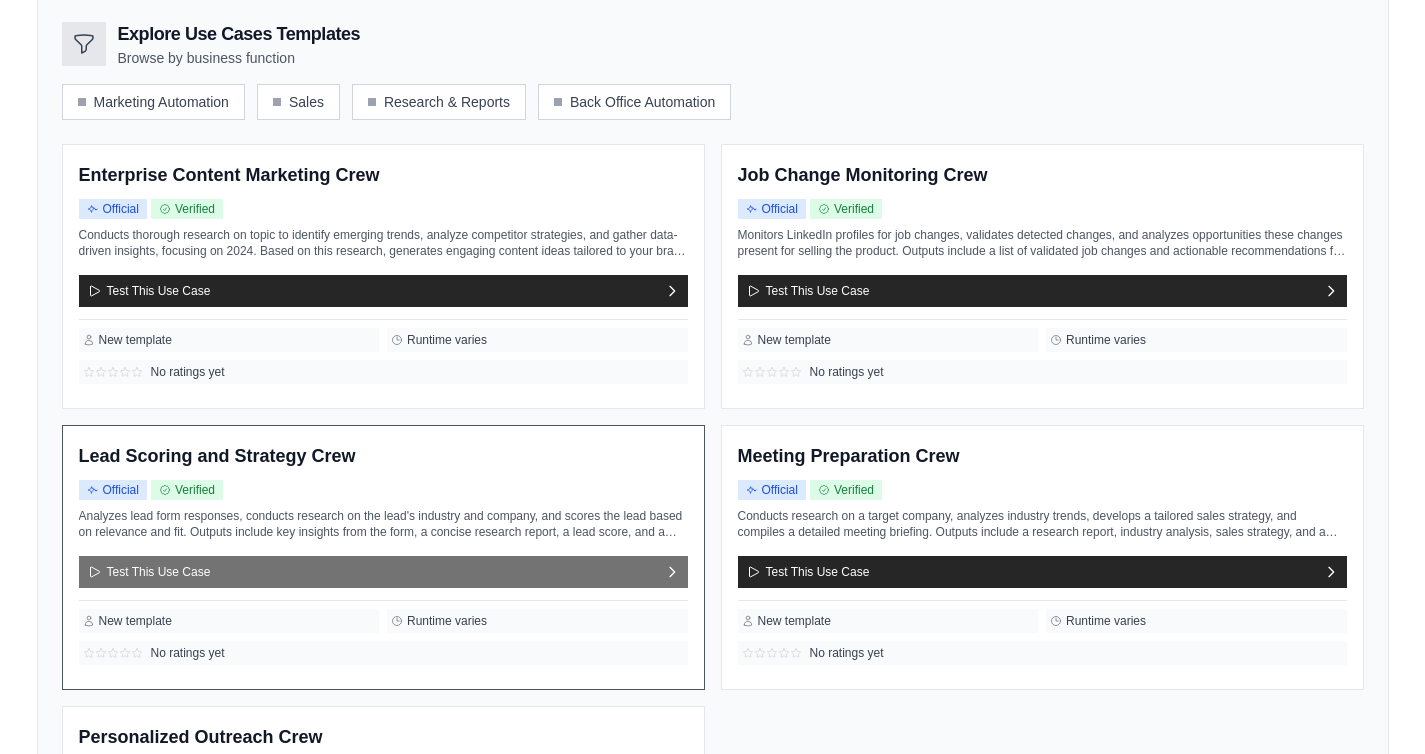 click on "Test This Use Case" at bounding box center [383, 572] 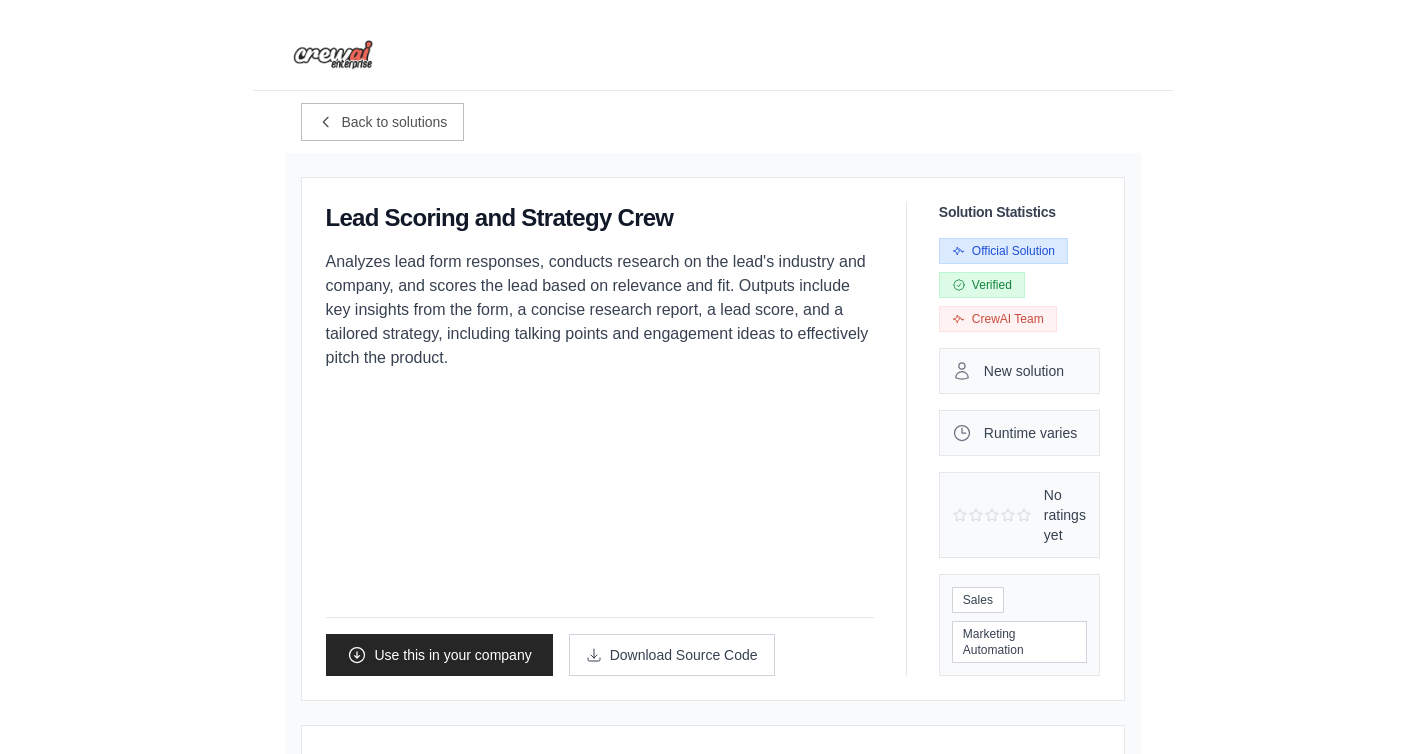 scroll, scrollTop: 0, scrollLeft: 0, axis: both 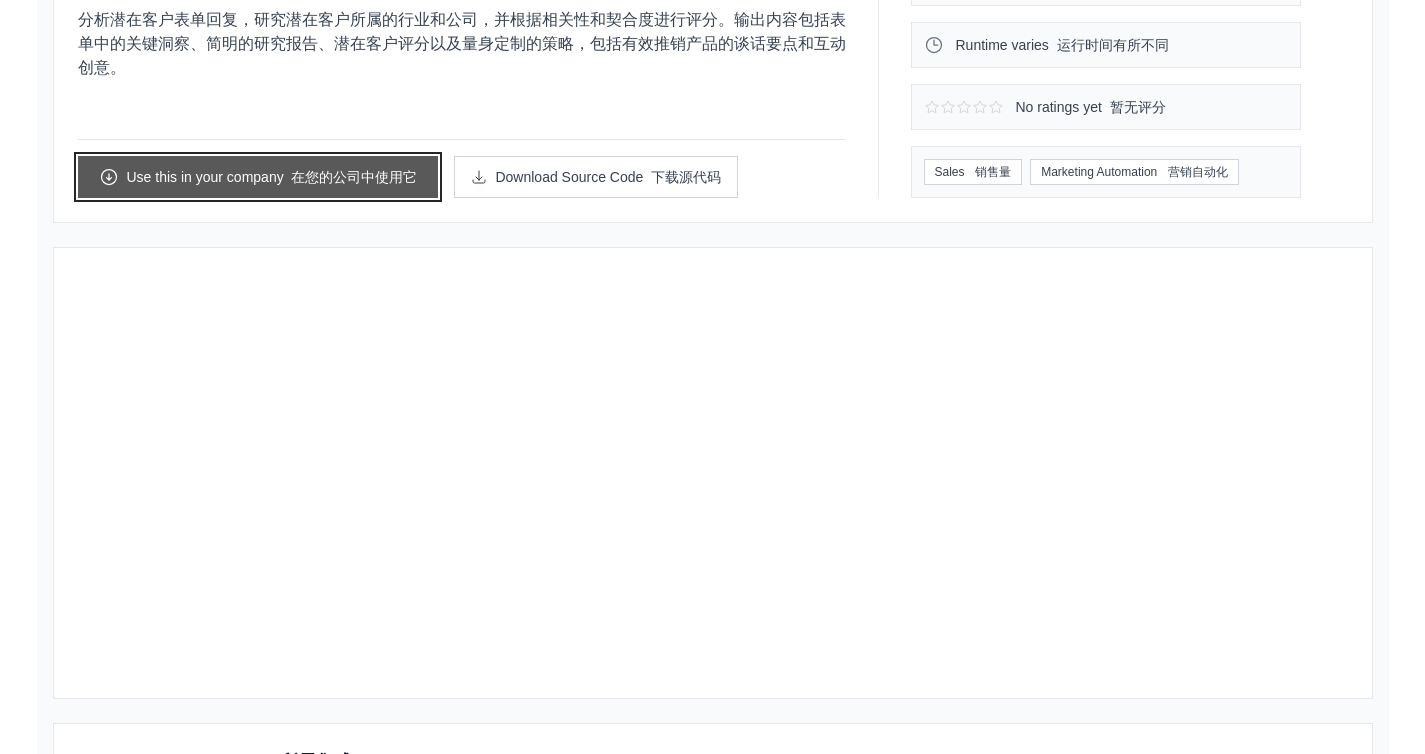 click on "在您的公司中使用它" at bounding box center [354, 177] 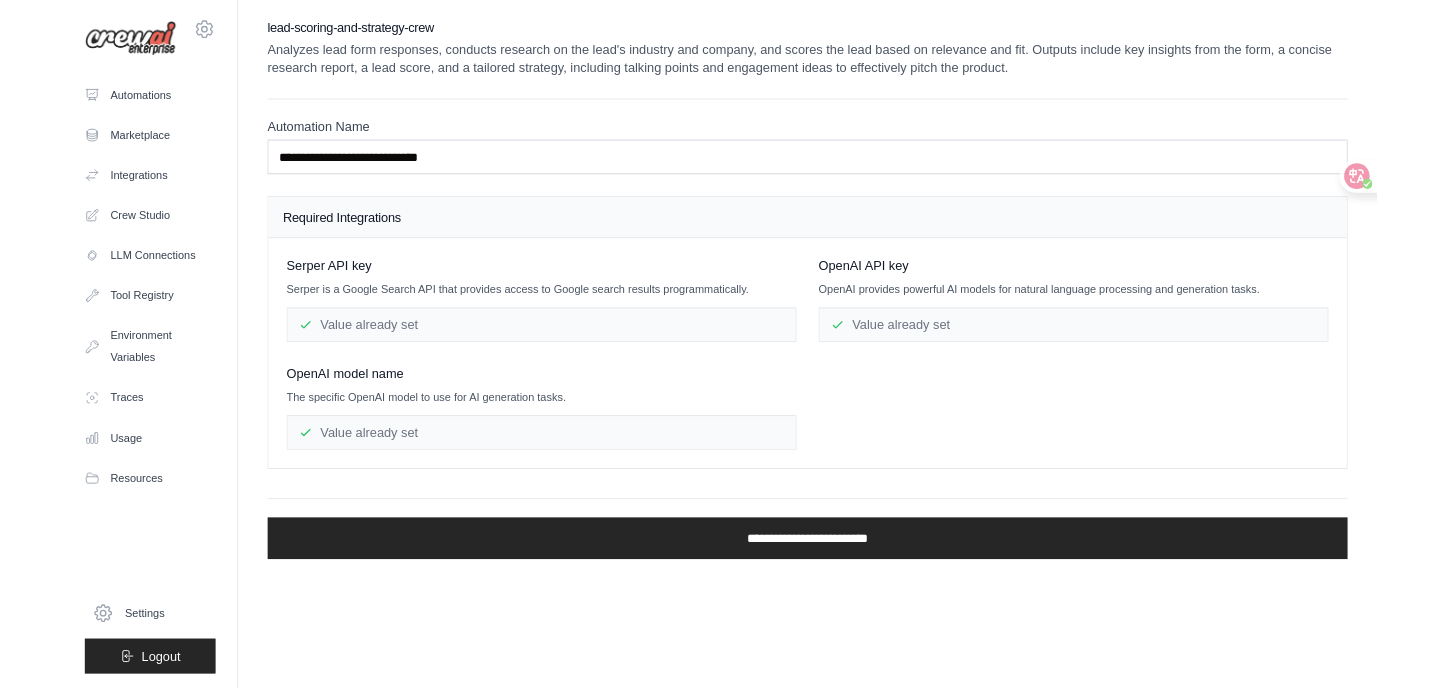 scroll, scrollTop: 0, scrollLeft: 0, axis: both 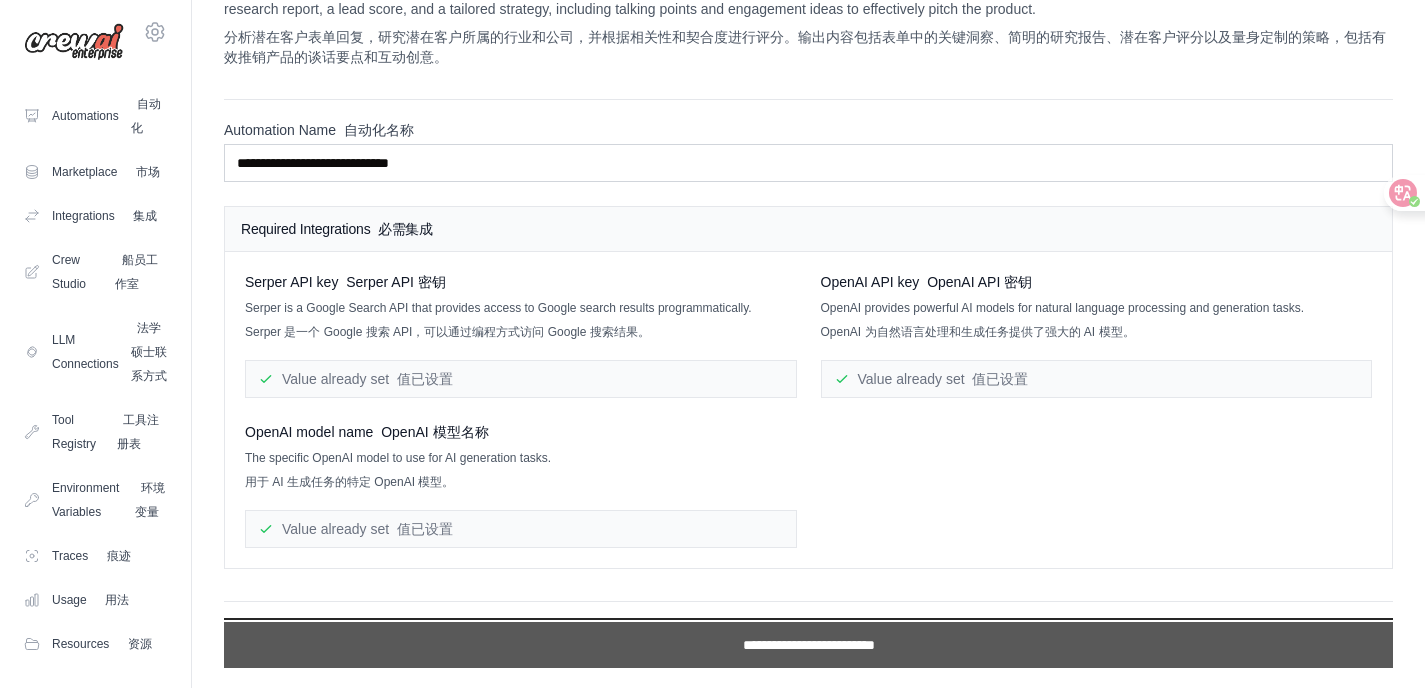 click on "**********" at bounding box center (808, 645) 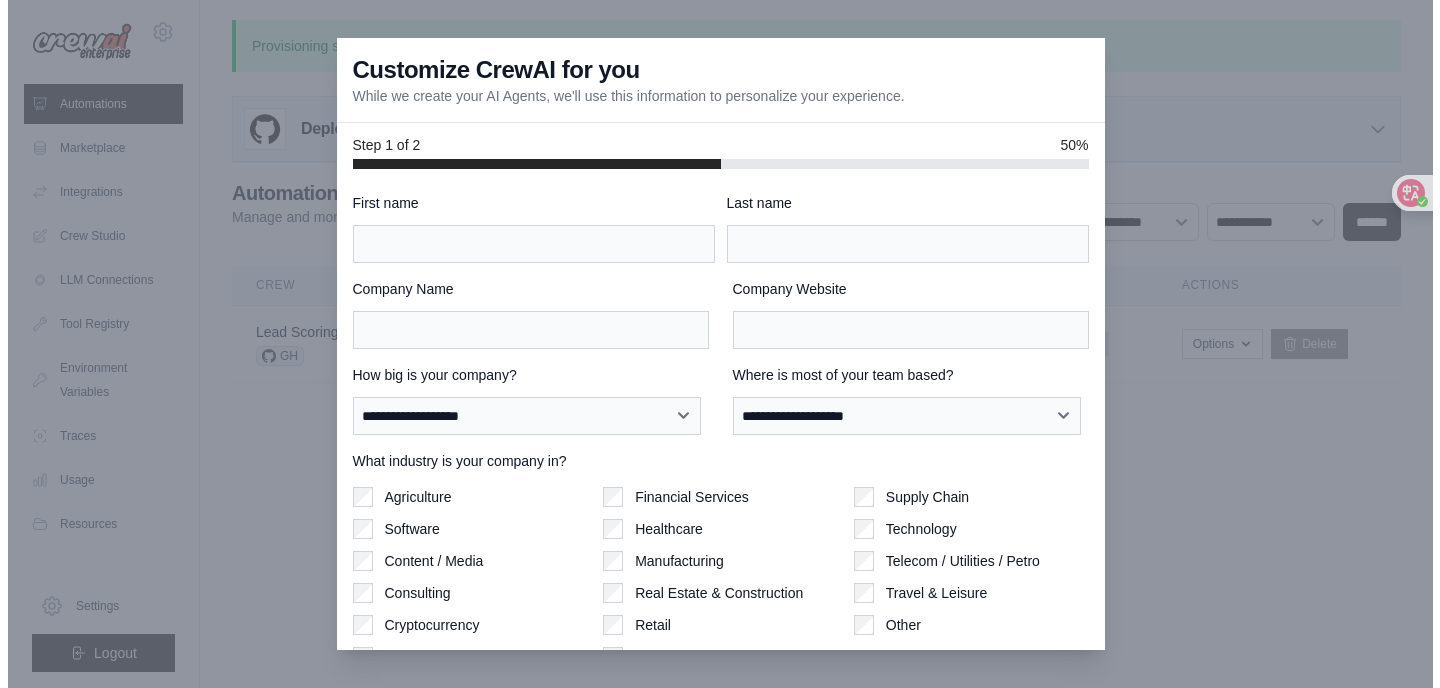 scroll, scrollTop: 0, scrollLeft: 0, axis: both 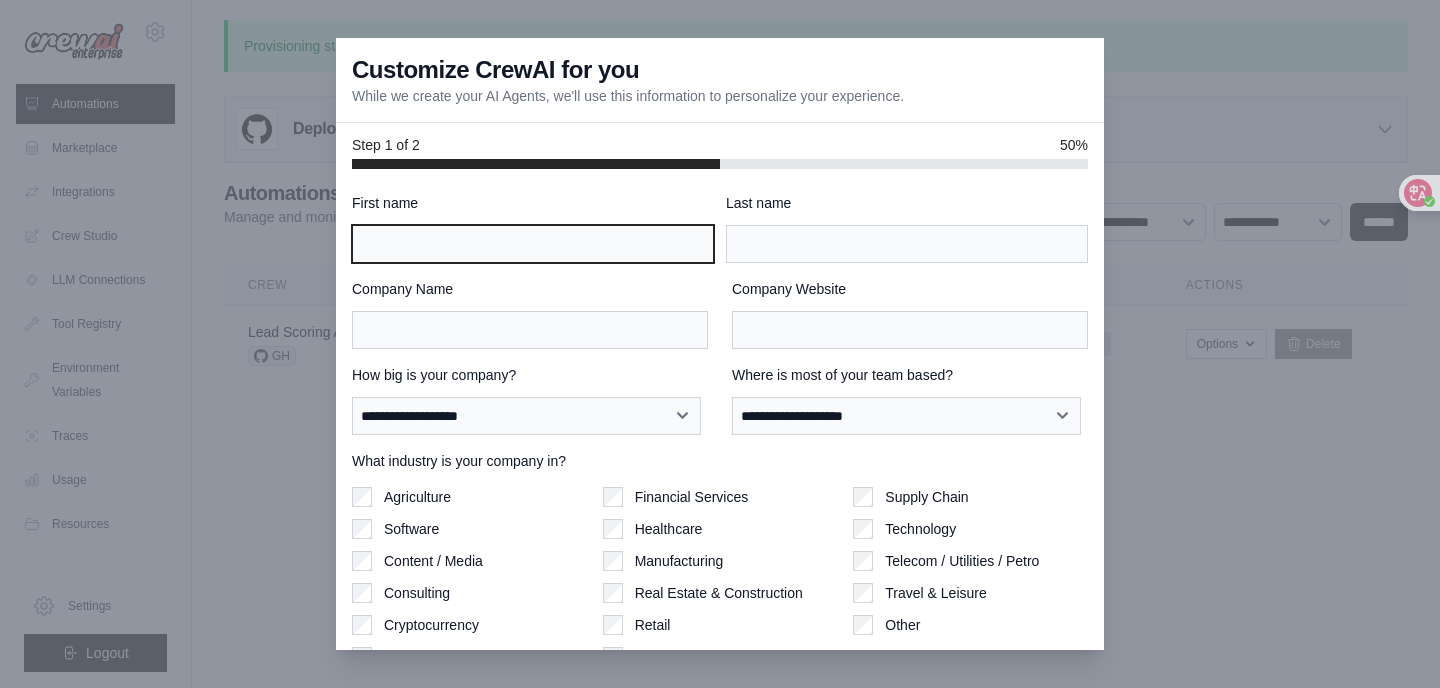 click on "First name" at bounding box center (533, 244) 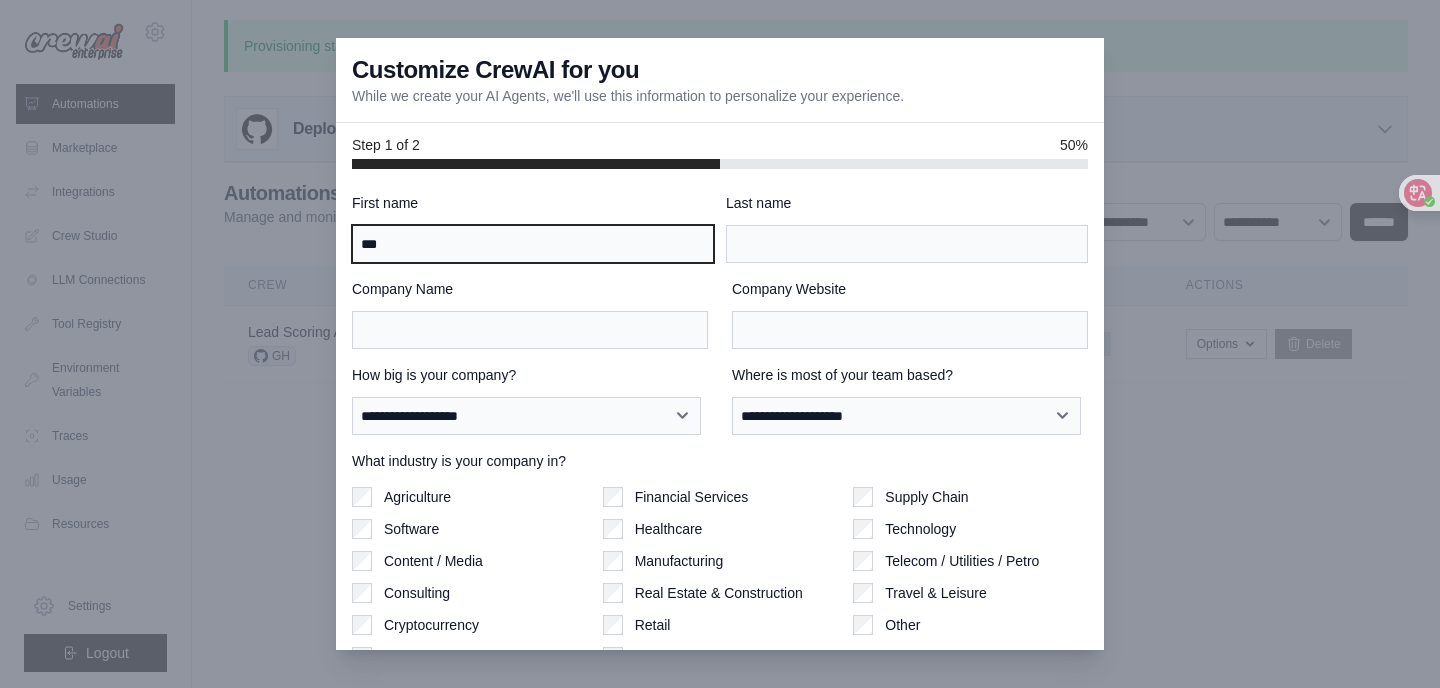 type on "***" 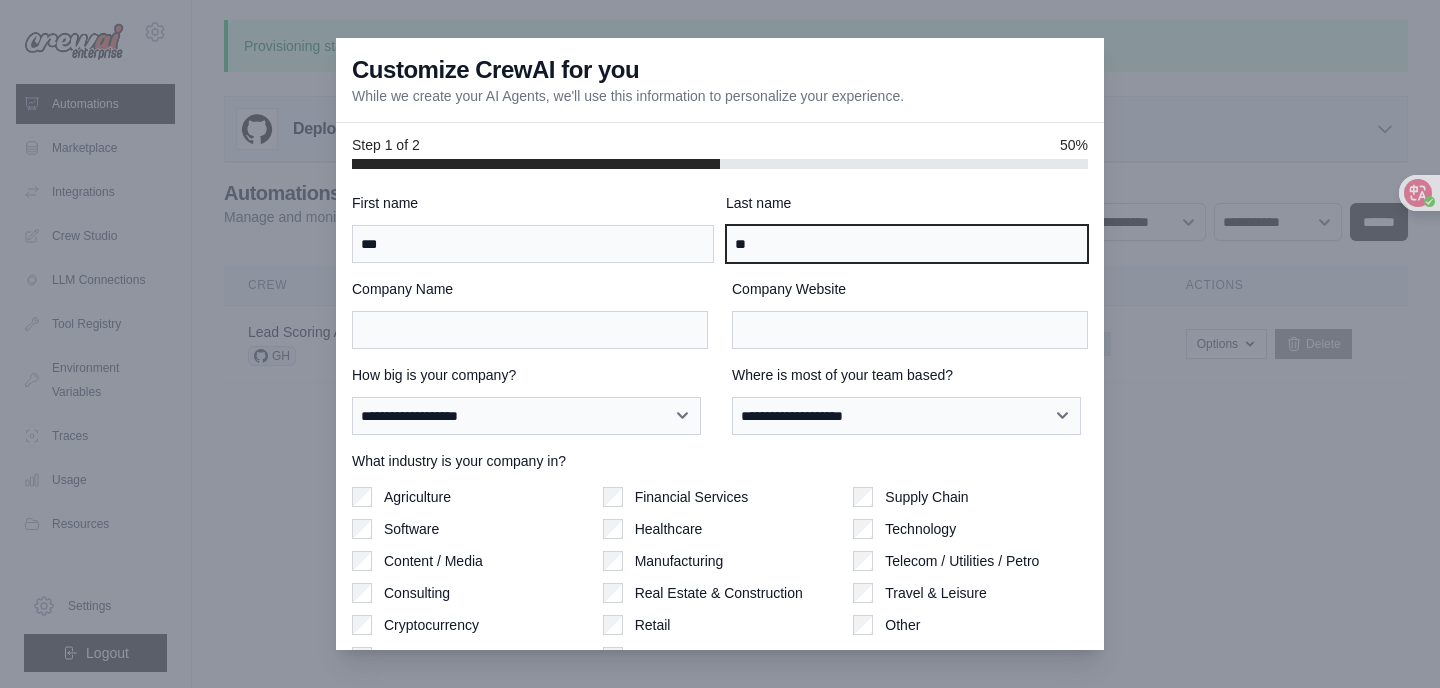 type on "**" 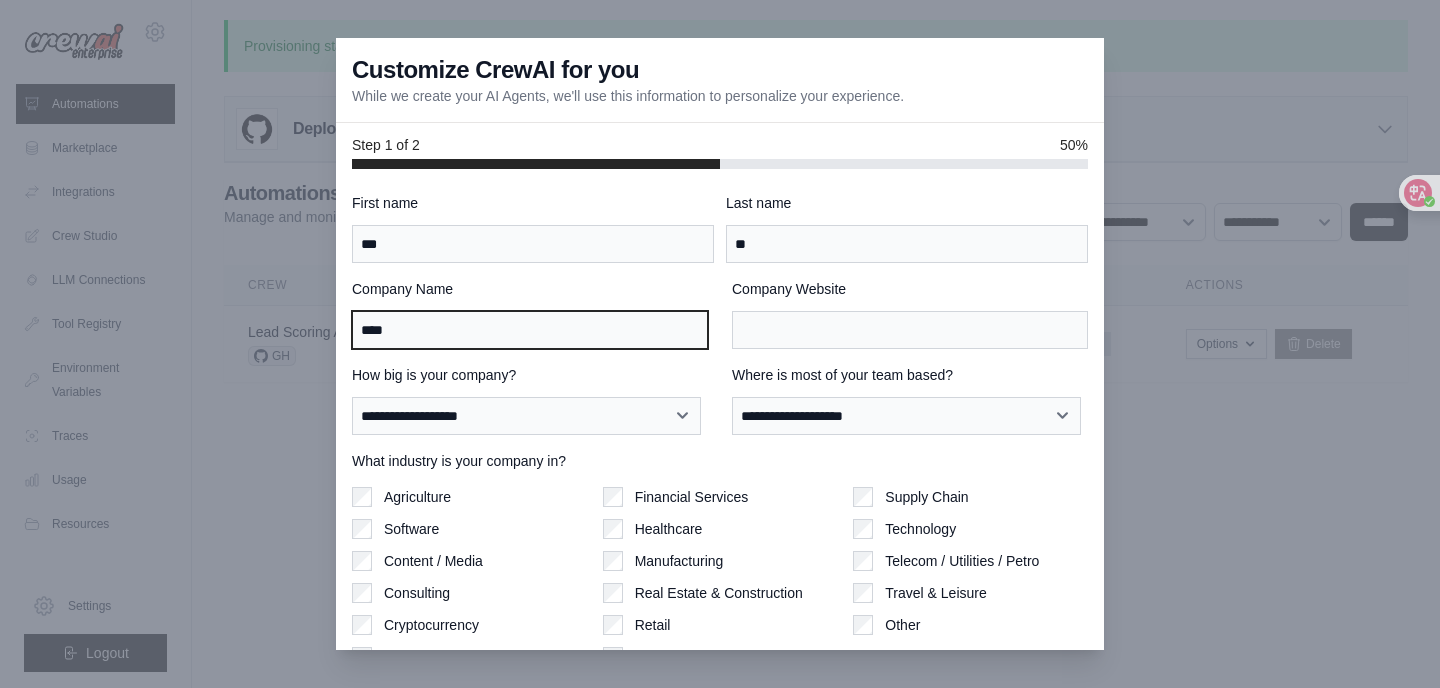 type on "****" 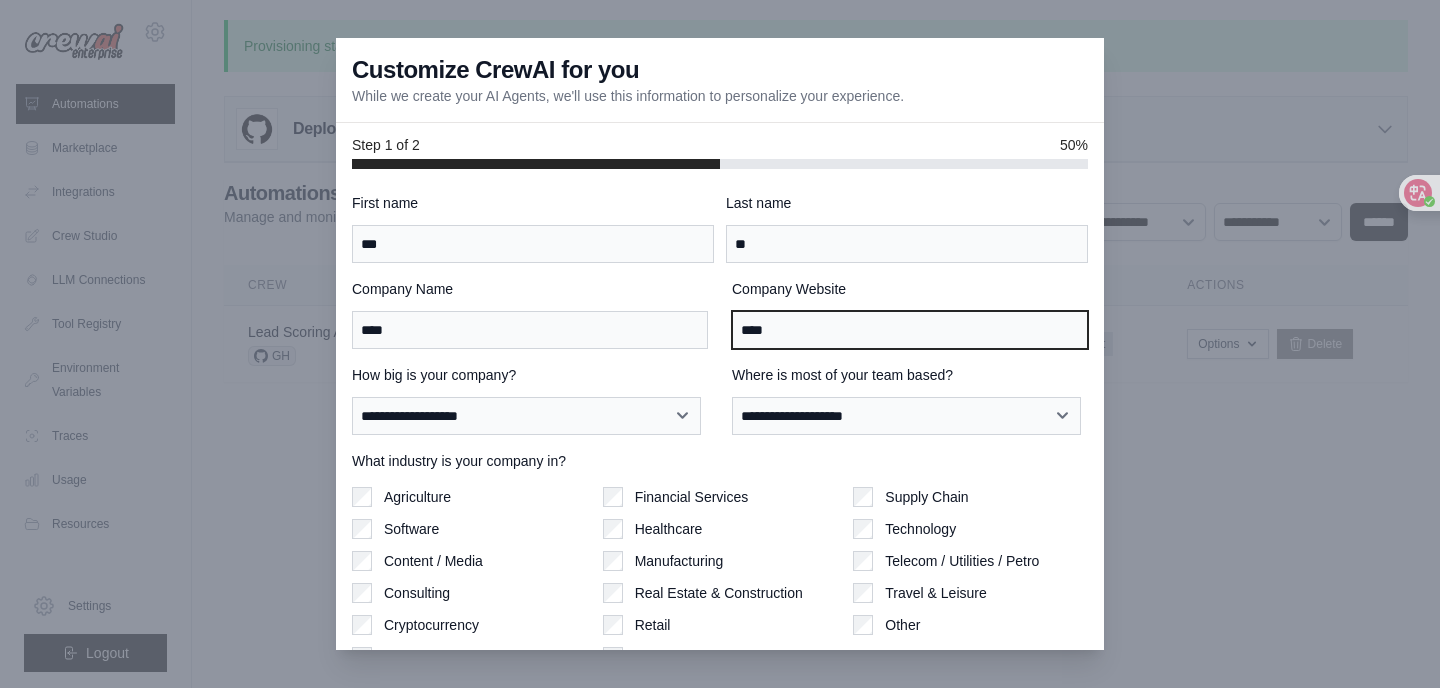 type on "****" 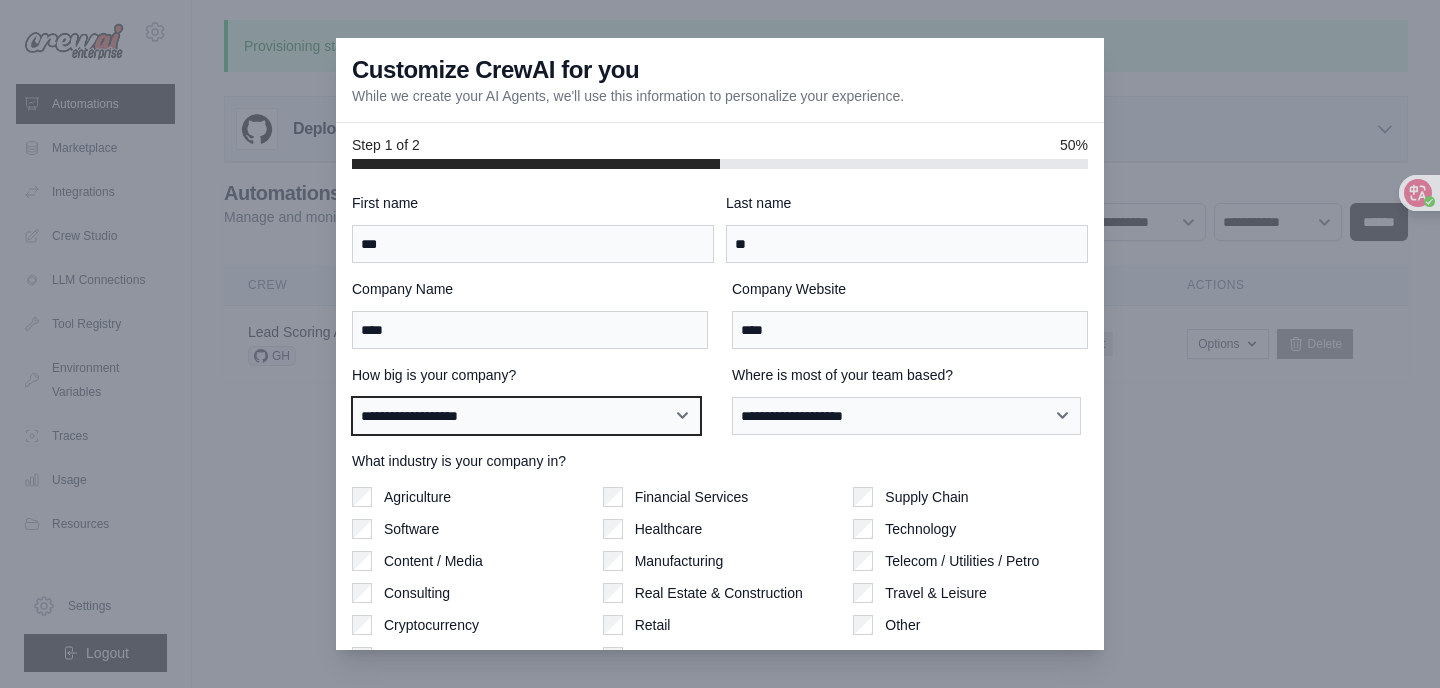 click on "**********" at bounding box center [526, 416] 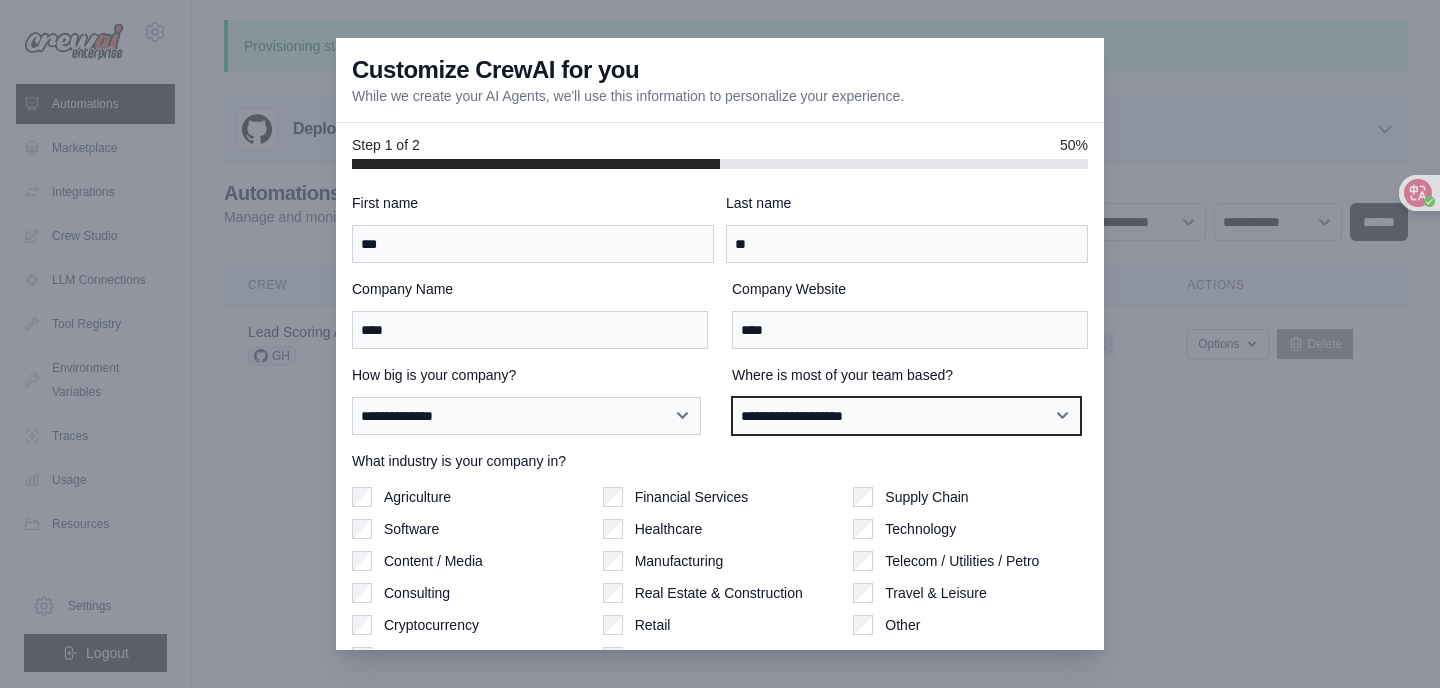 click on "**********" at bounding box center (906, 416) 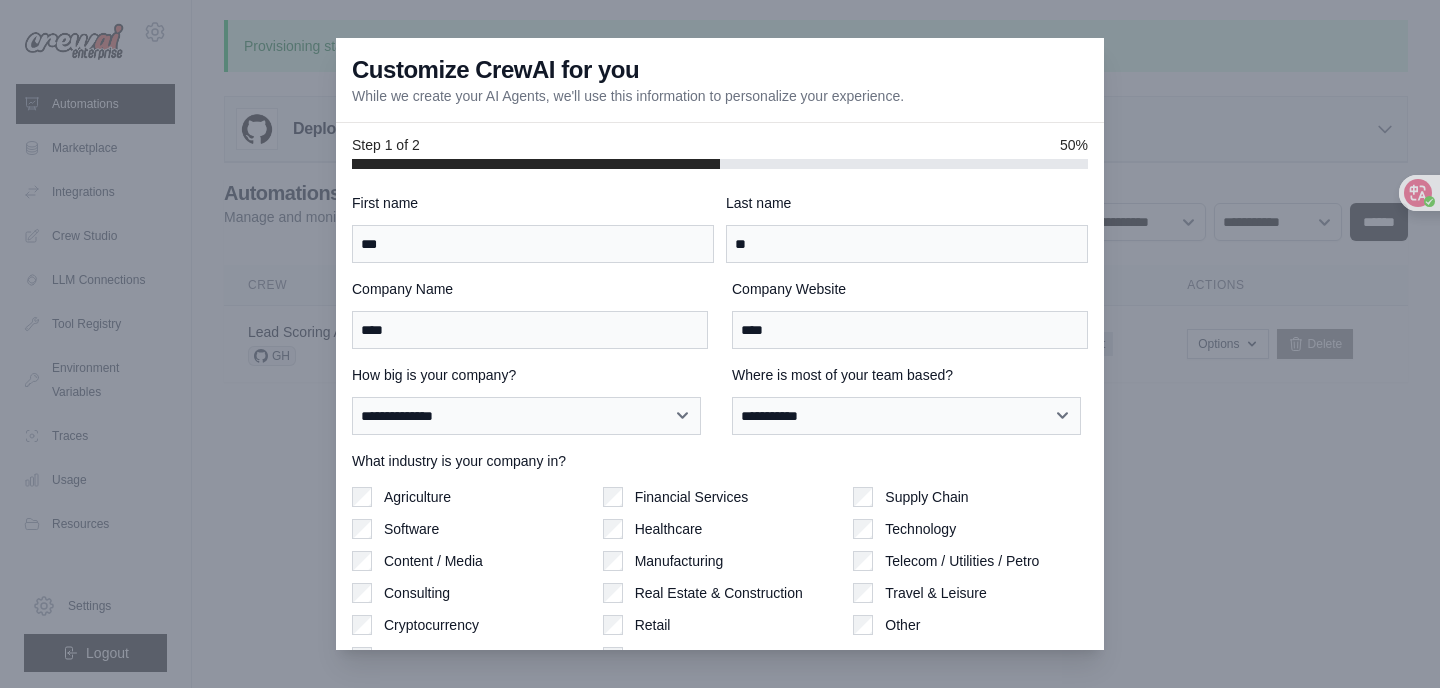 click on "Software" at bounding box center (411, 529) 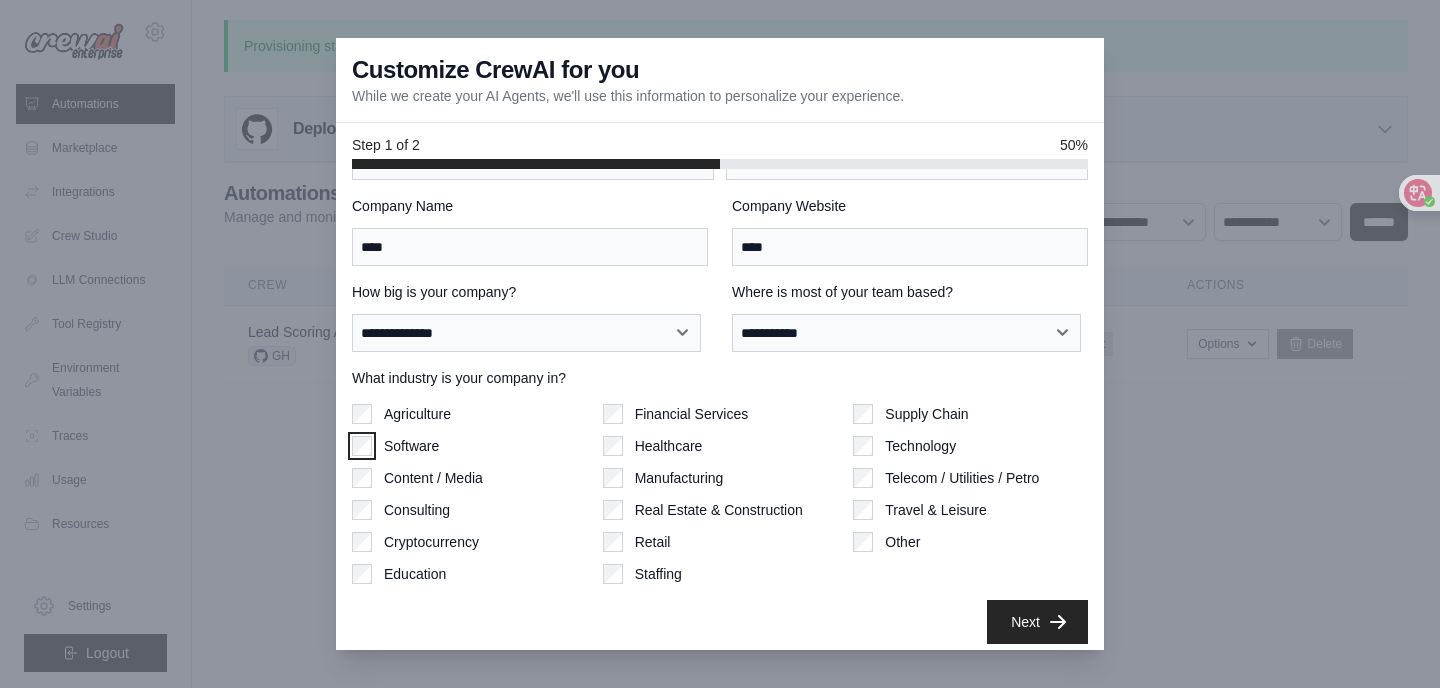 scroll, scrollTop: 92, scrollLeft: 0, axis: vertical 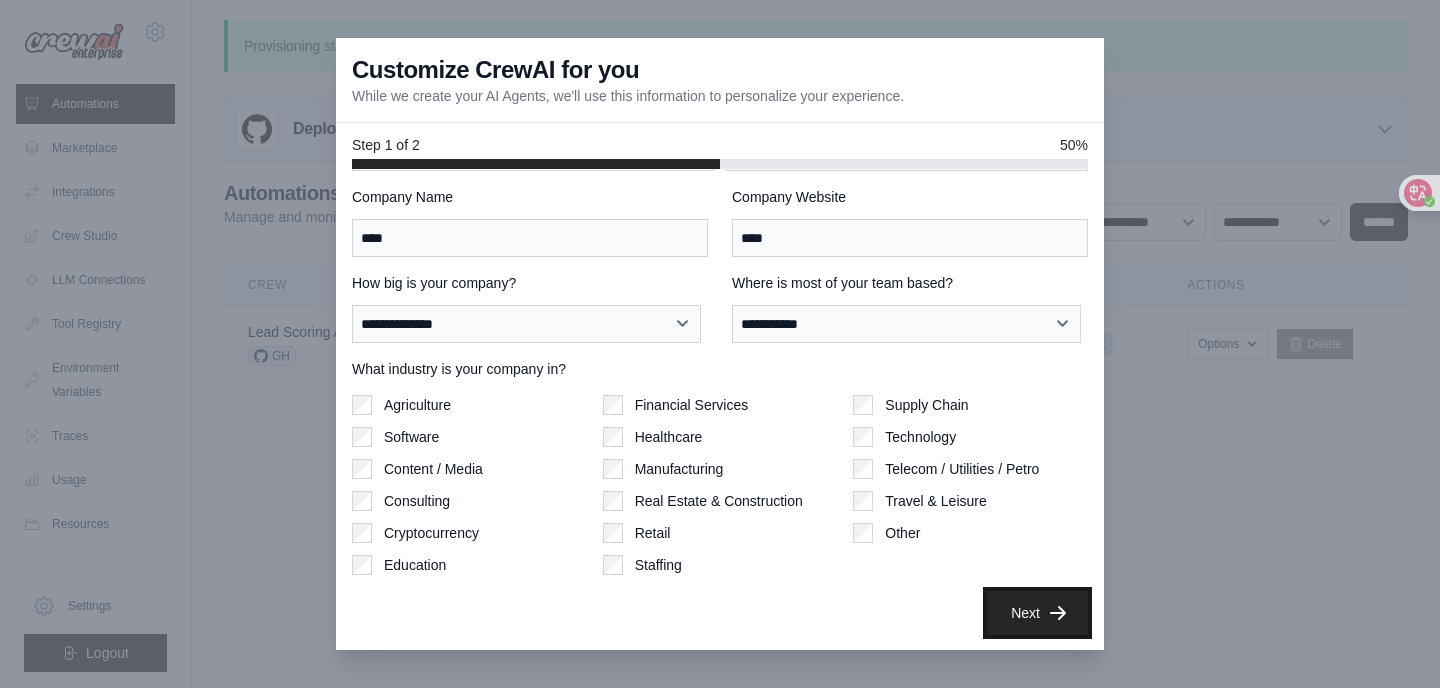 click on "Next" at bounding box center [1037, 613] 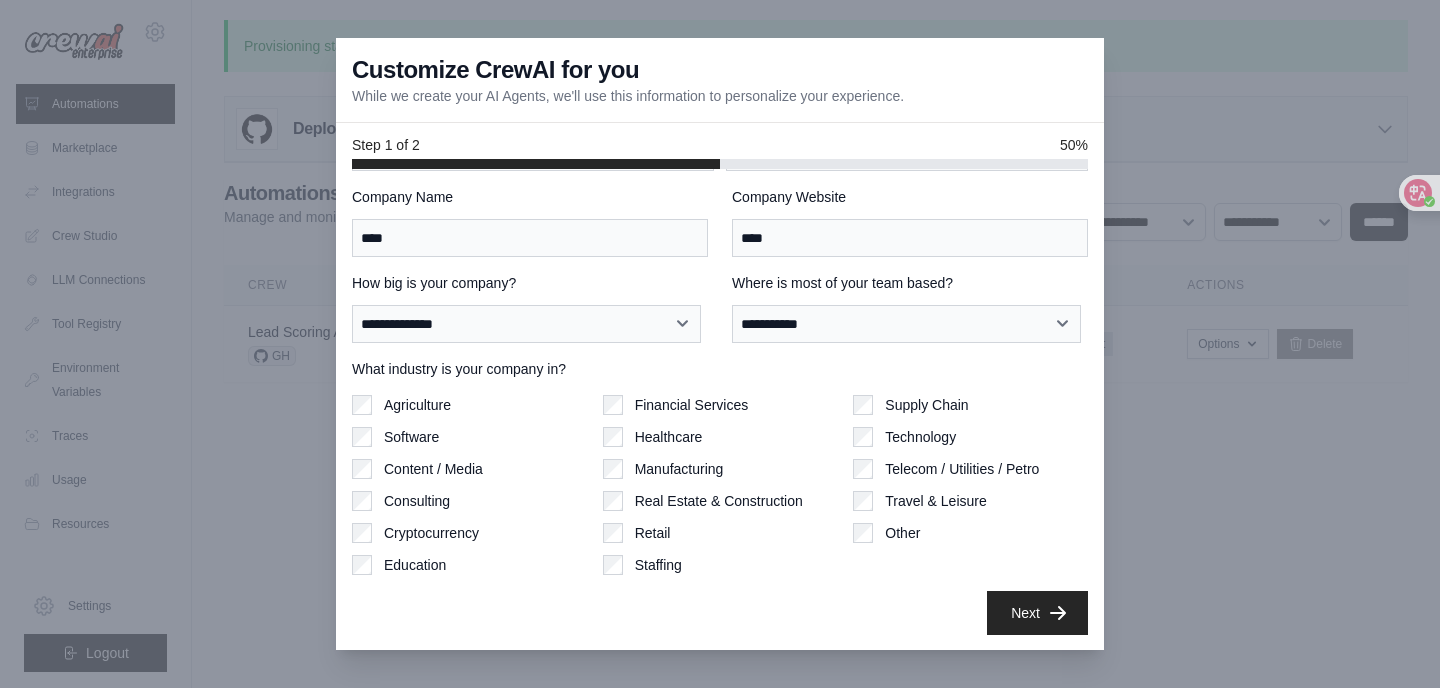 scroll, scrollTop: 0, scrollLeft: 0, axis: both 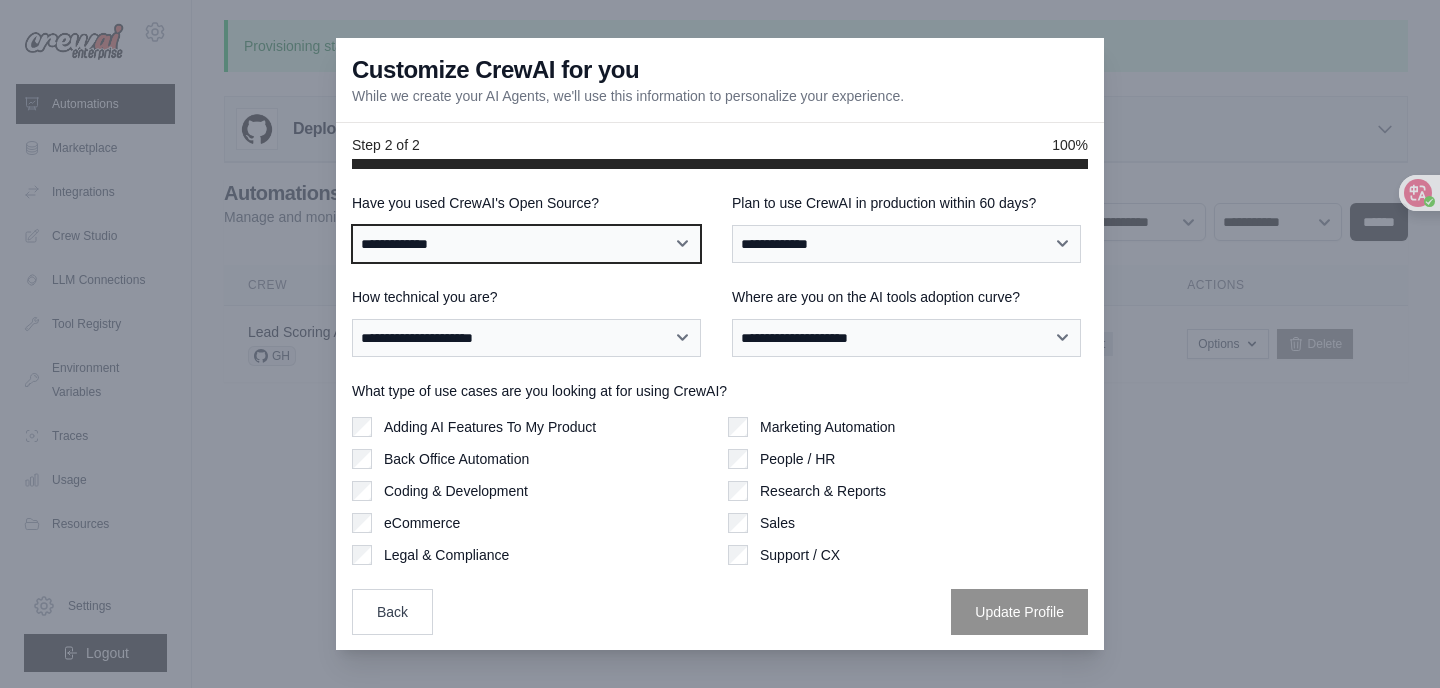 click on "**********" at bounding box center (526, 244) 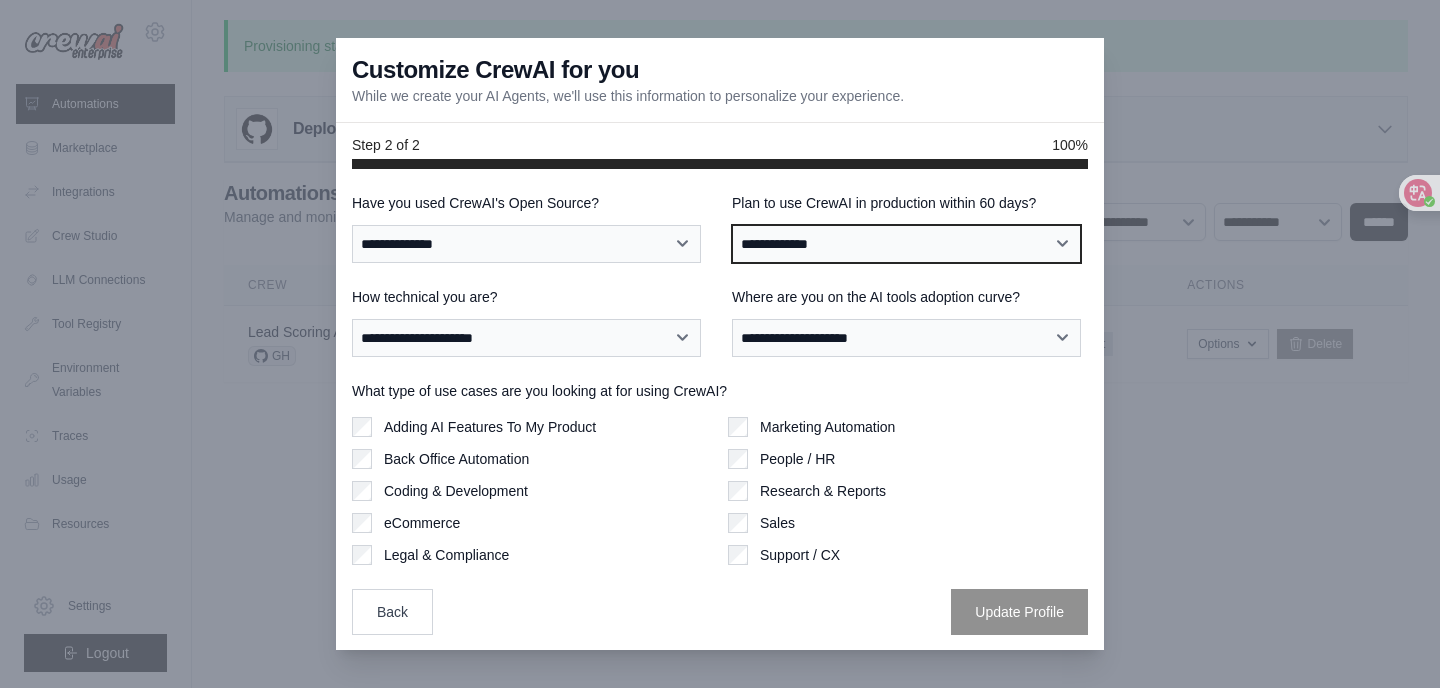 click on "**********" at bounding box center (906, 244) 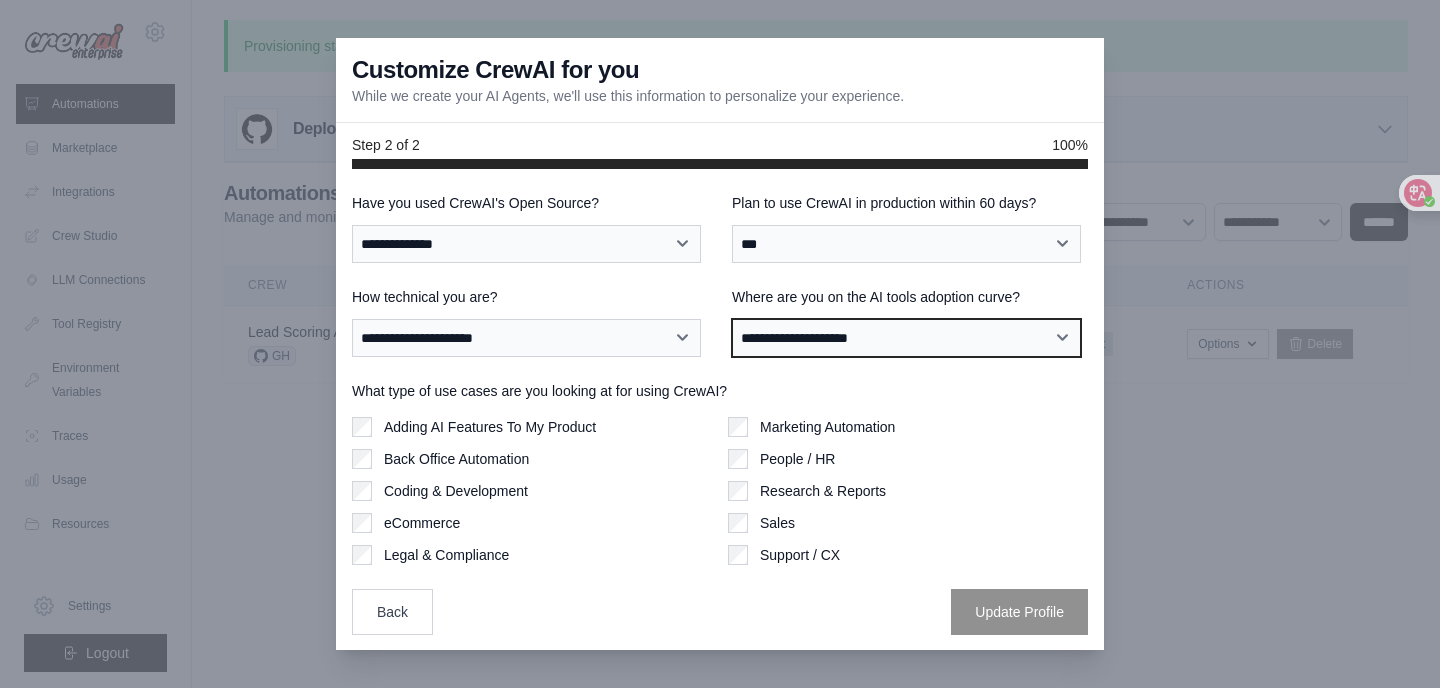 click on "**********" at bounding box center (906, 338) 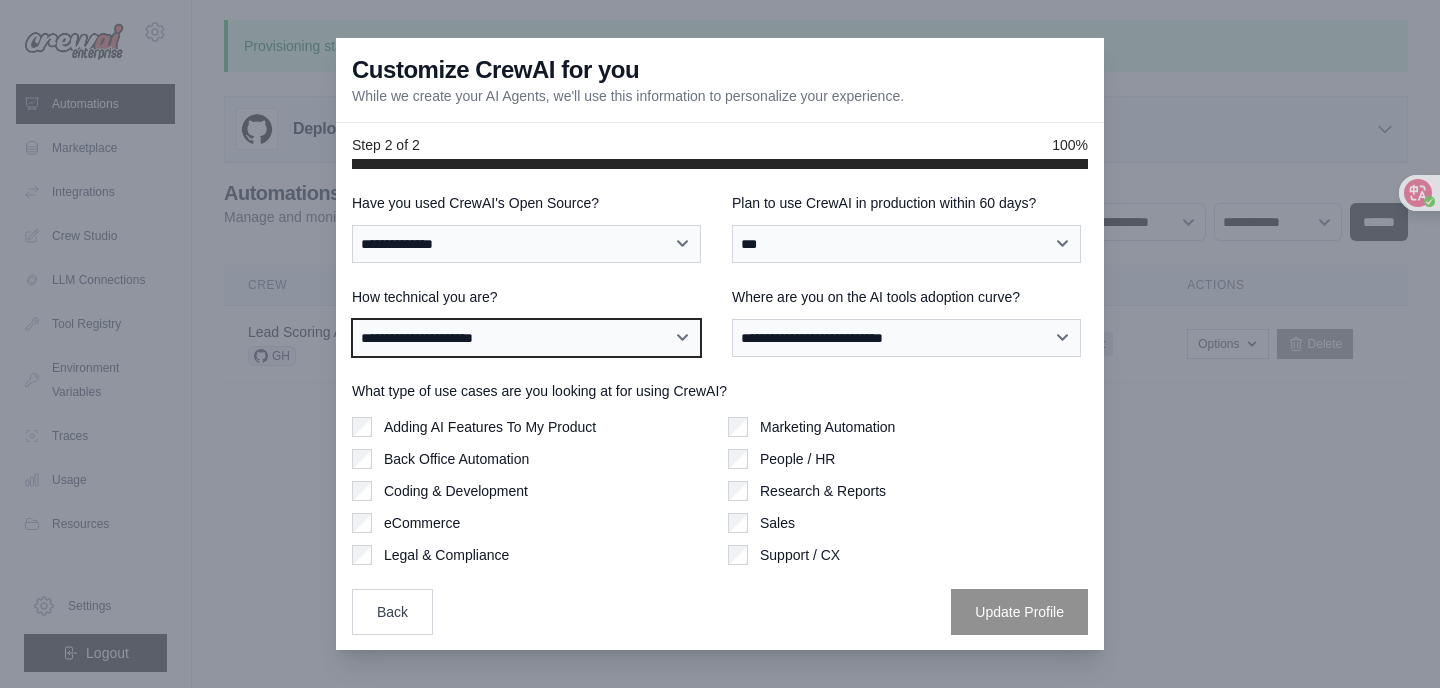 click on "**********" at bounding box center [526, 338] 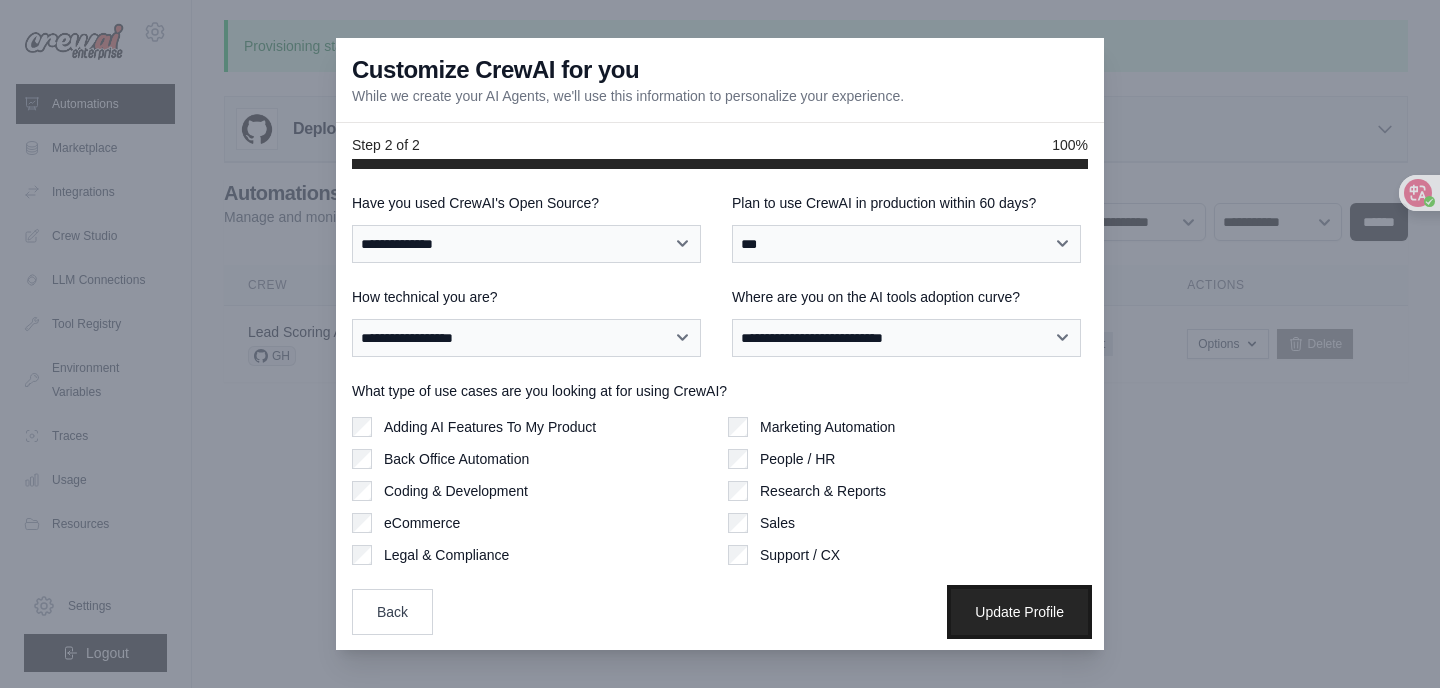 click on "Update Profile" at bounding box center (1019, 612) 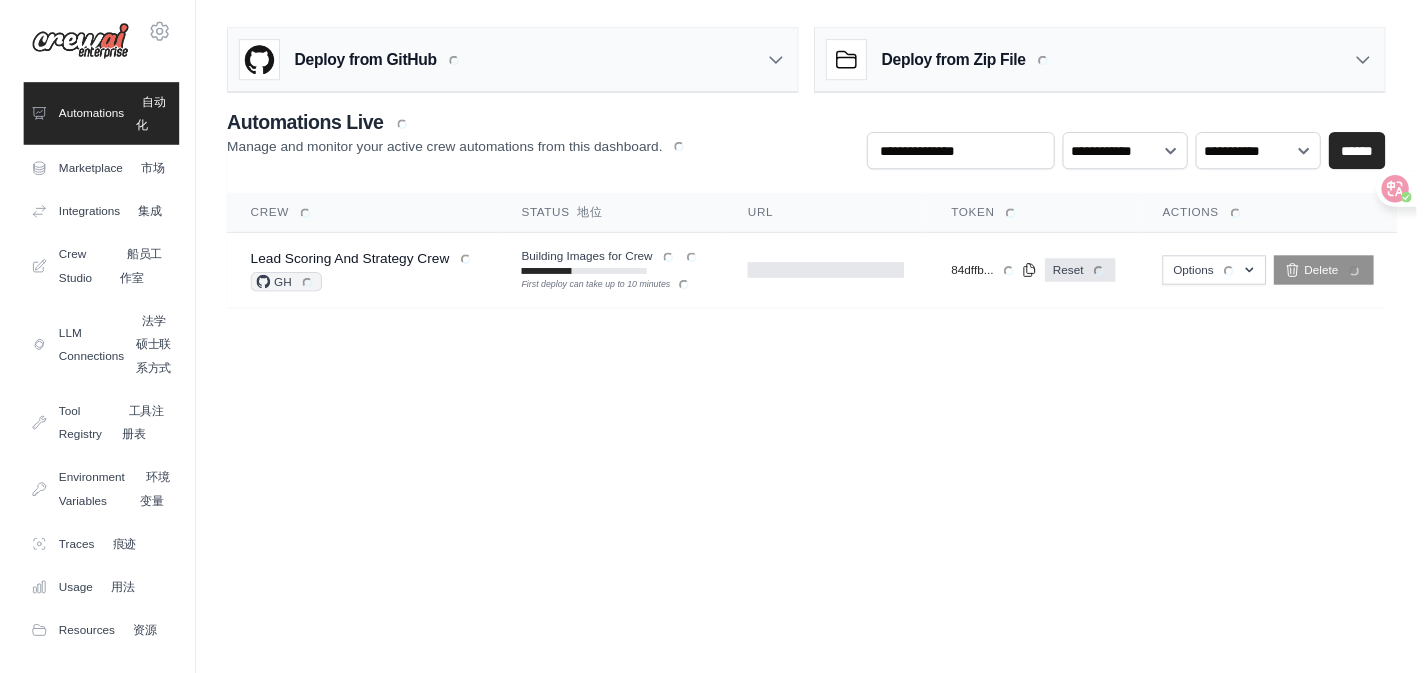 scroll, scrollTop: 0, scrollLeft: 0, axis: both 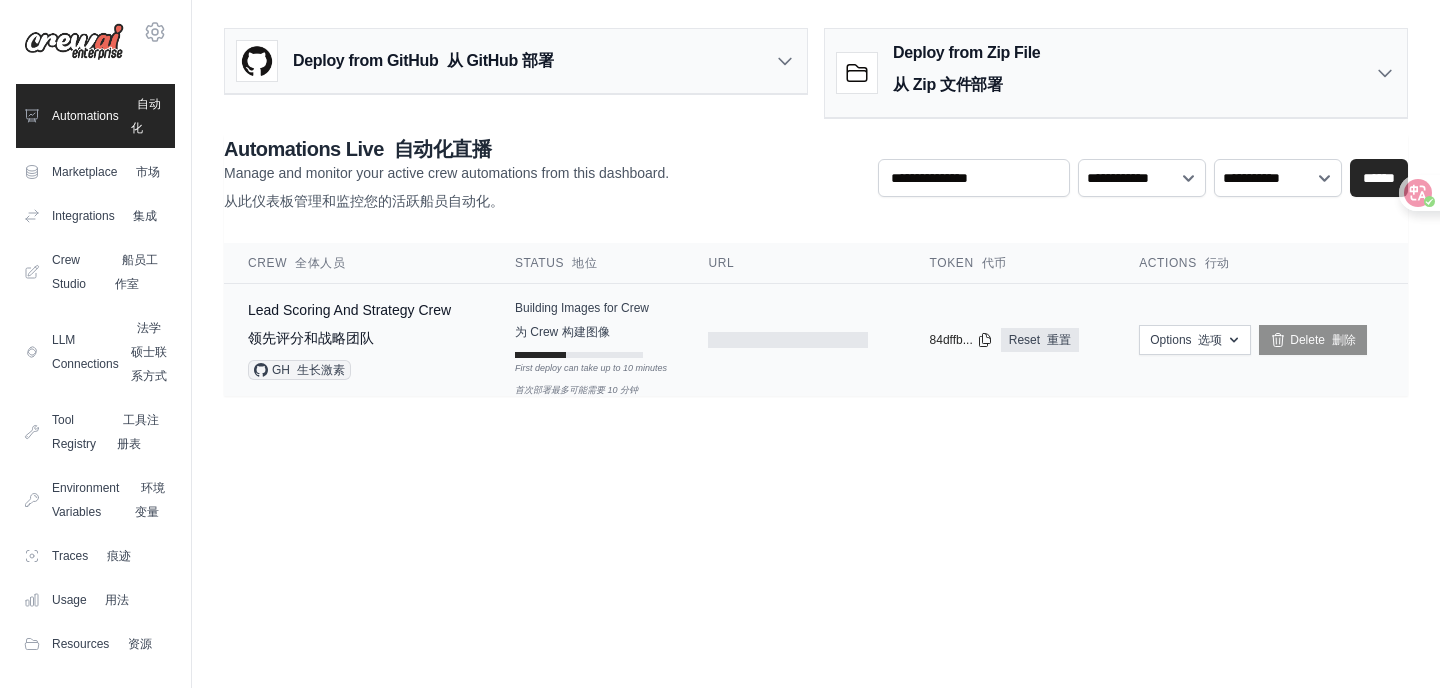 click on "Building Images for Crew 为 Crew 构建图像" at bounding box center [582, 324] 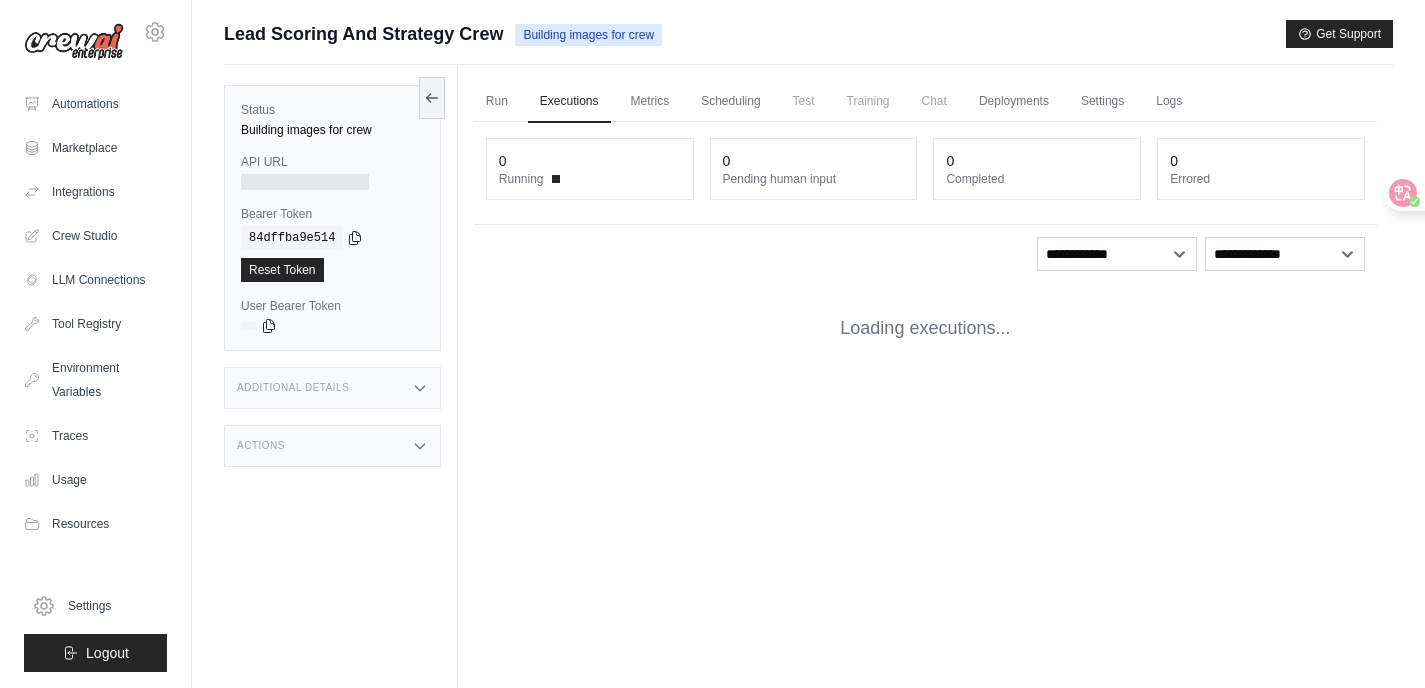 scroll, scrollTop: 0, scrollLeft: 0, axis: both 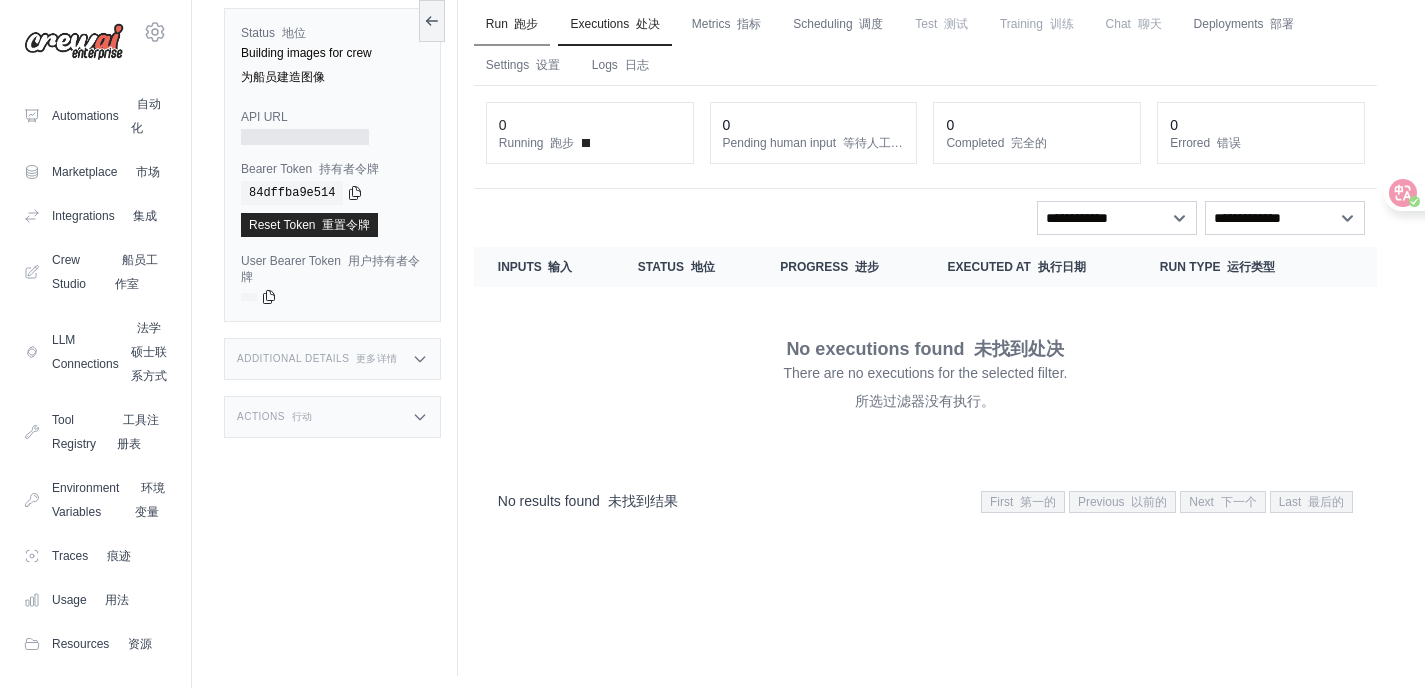 click on "跑步" at bounding box center [526, 24] 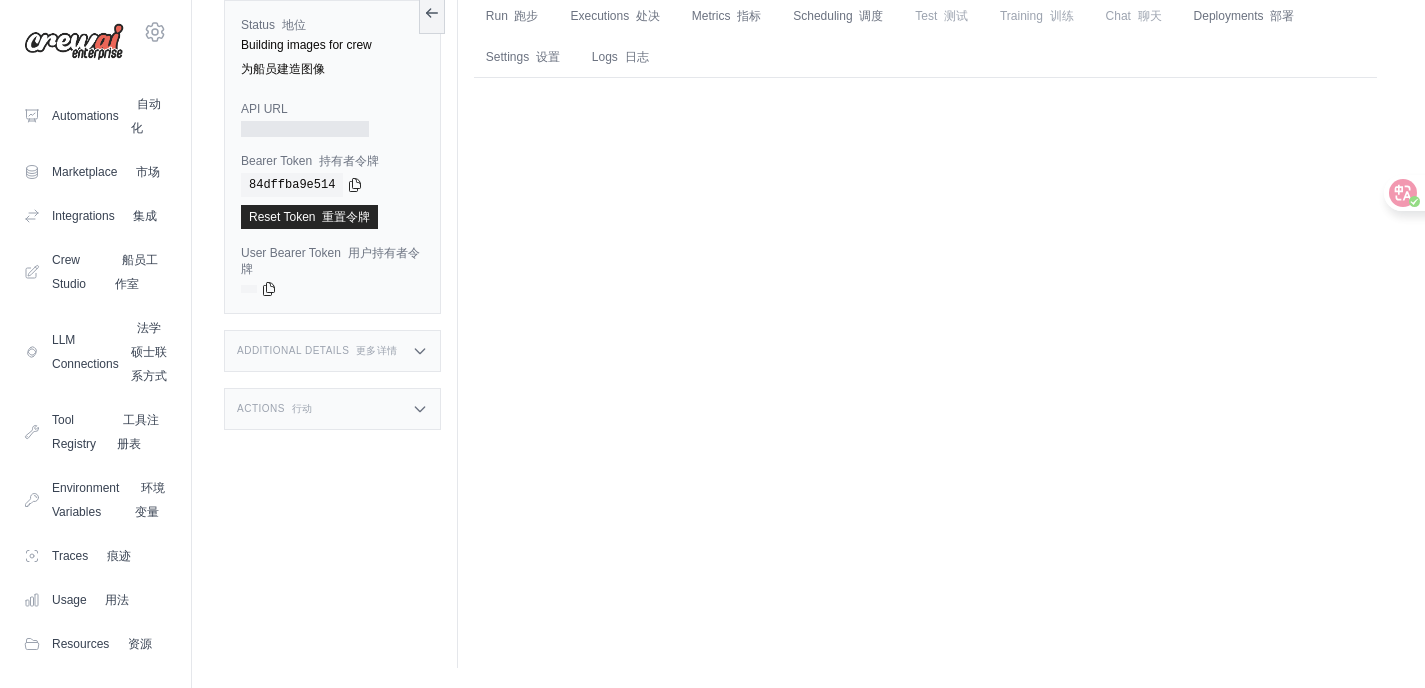 scroll, scrollTop: 0, scrollLeft: 0, axis: both 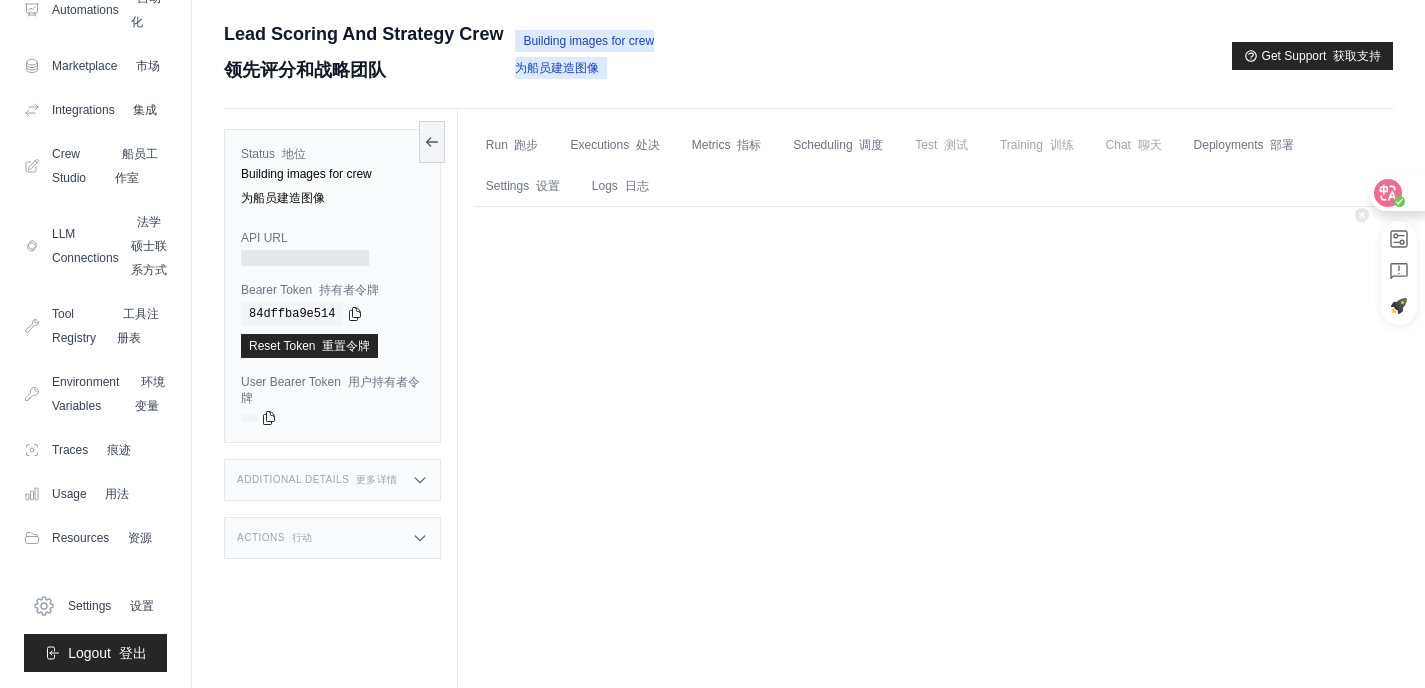 click 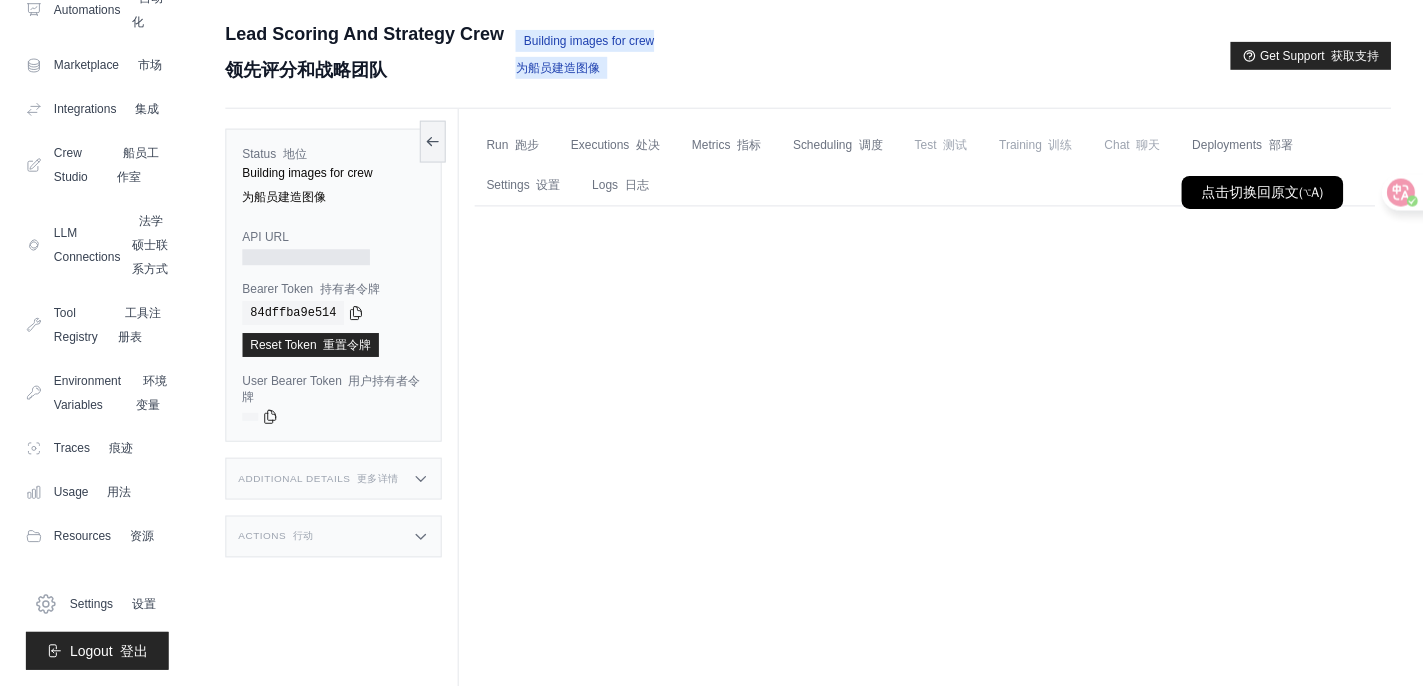 scroll, scrollTop: 0, scrollLeft: 0, axis: both 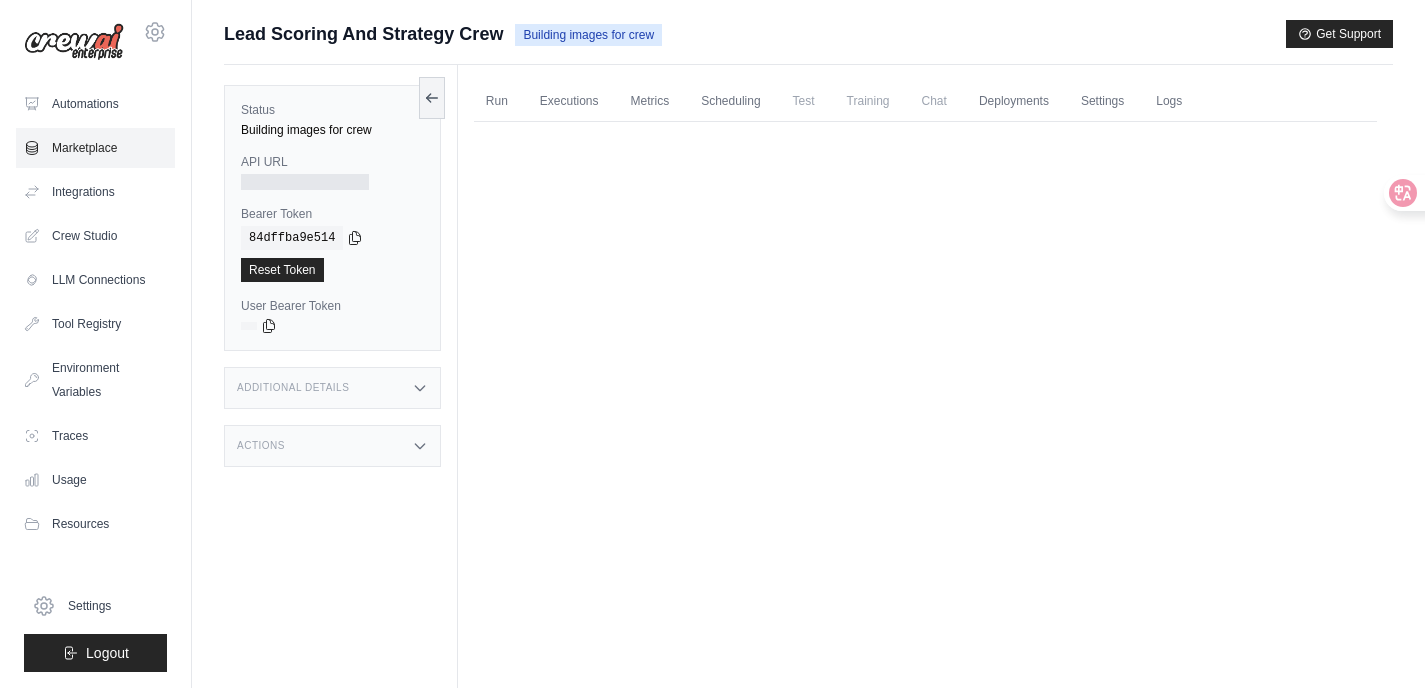 click on "Marketplace" at bounding box center (95, 148) 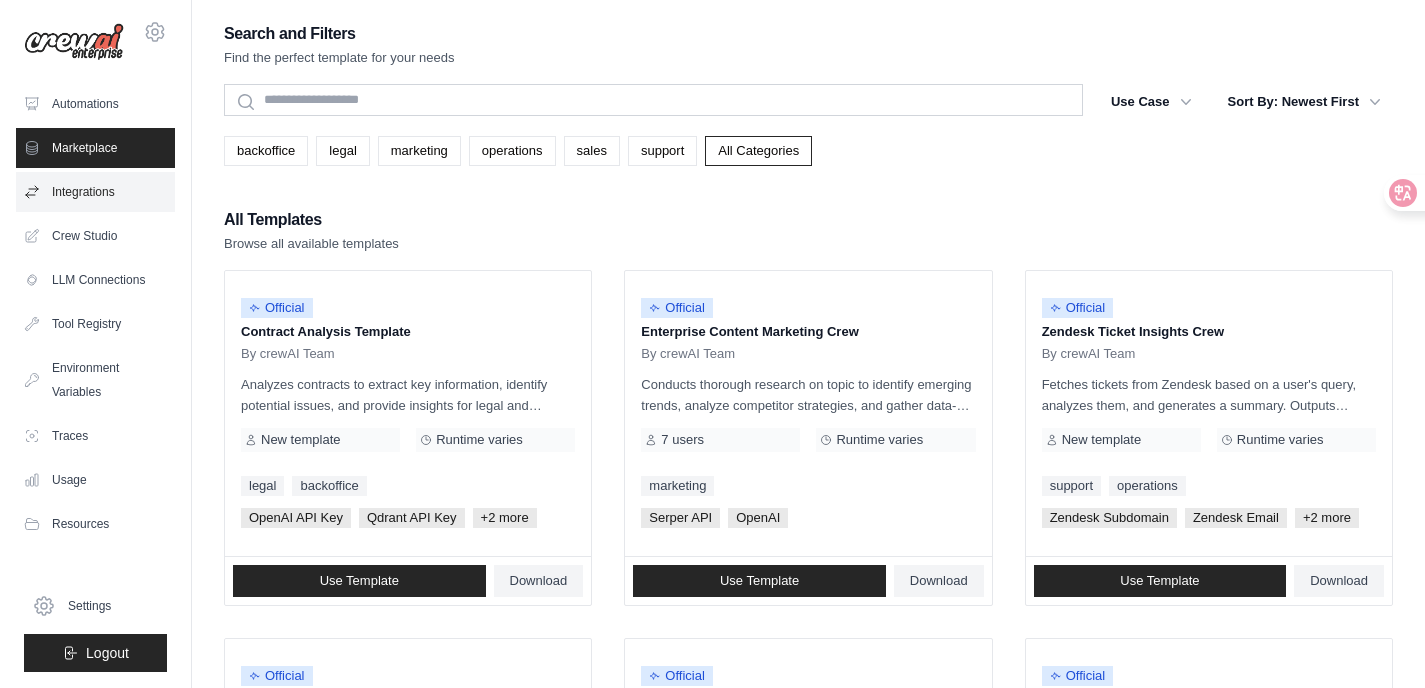 click on "Integrations" at bounding box center (95, 192) 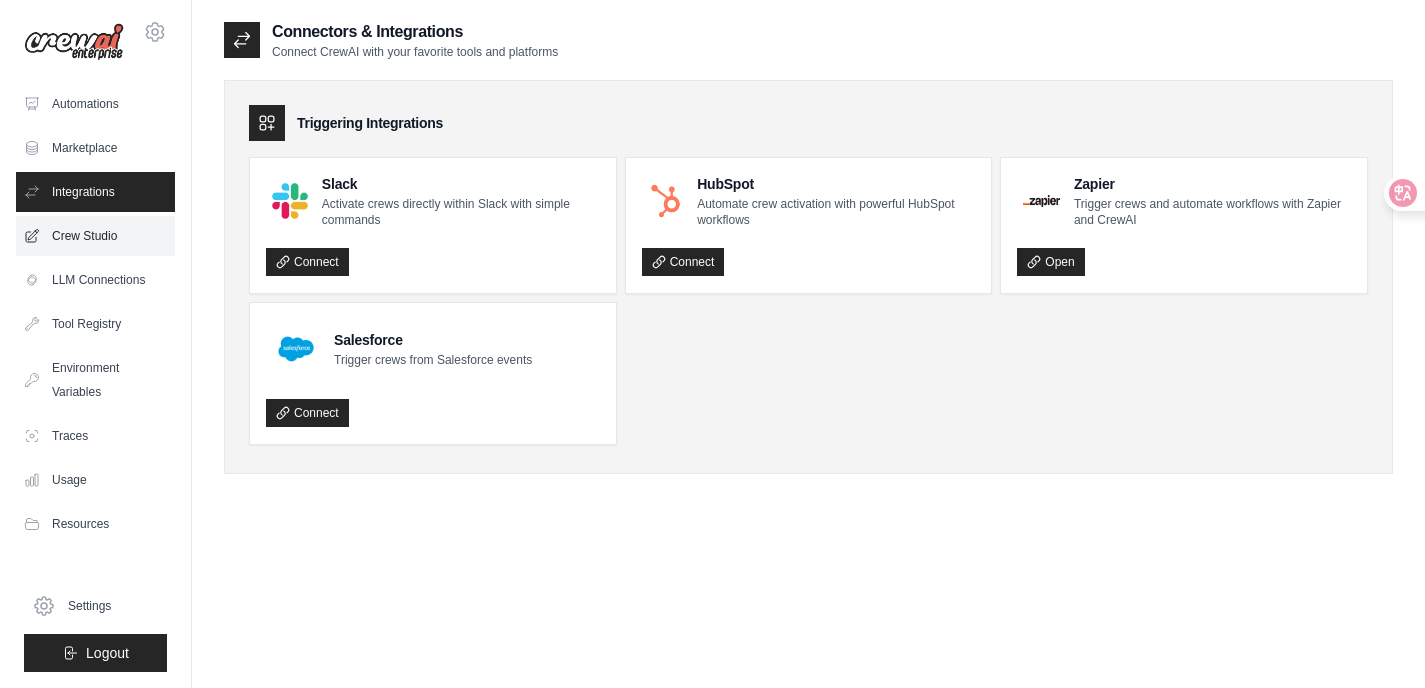 click on "Crew Studio" at bounding box center [95, 236] 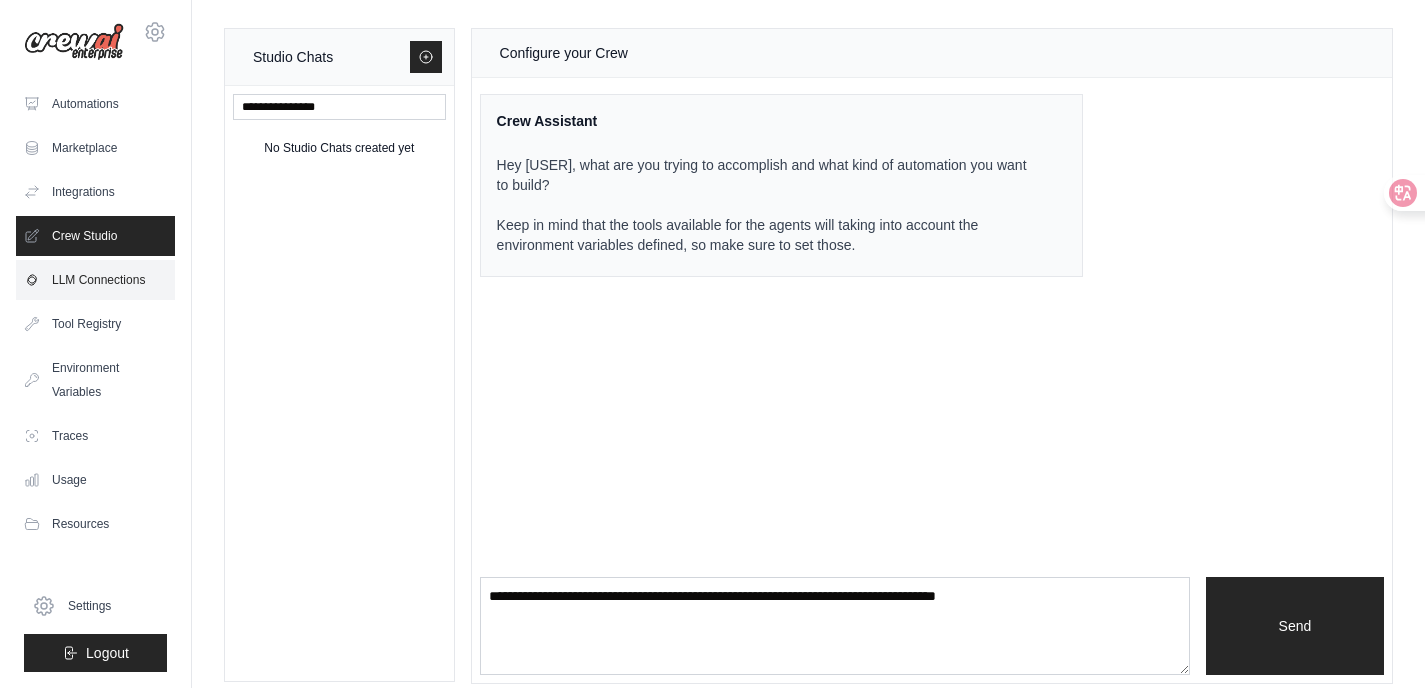 click on "LLM Connections" at bounding box center [95, 280] 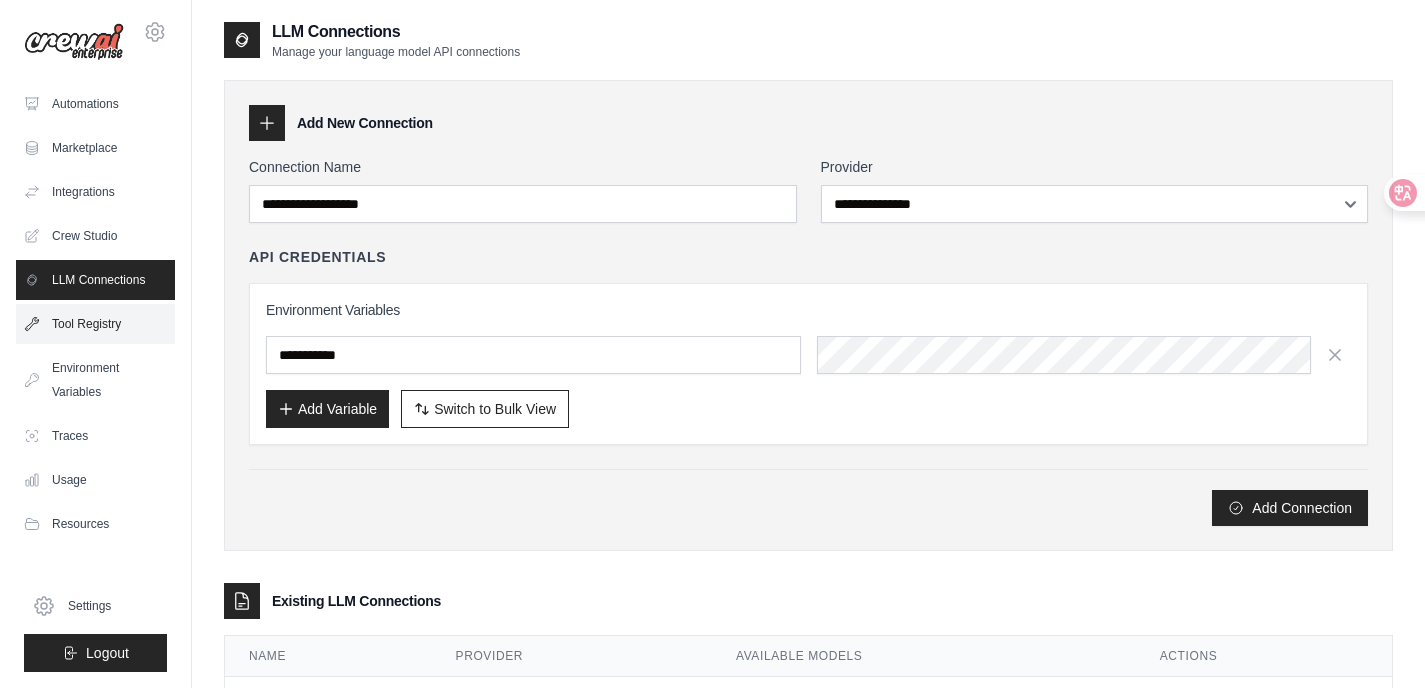click on "Tool Registry" at bounding box center [95, 324] 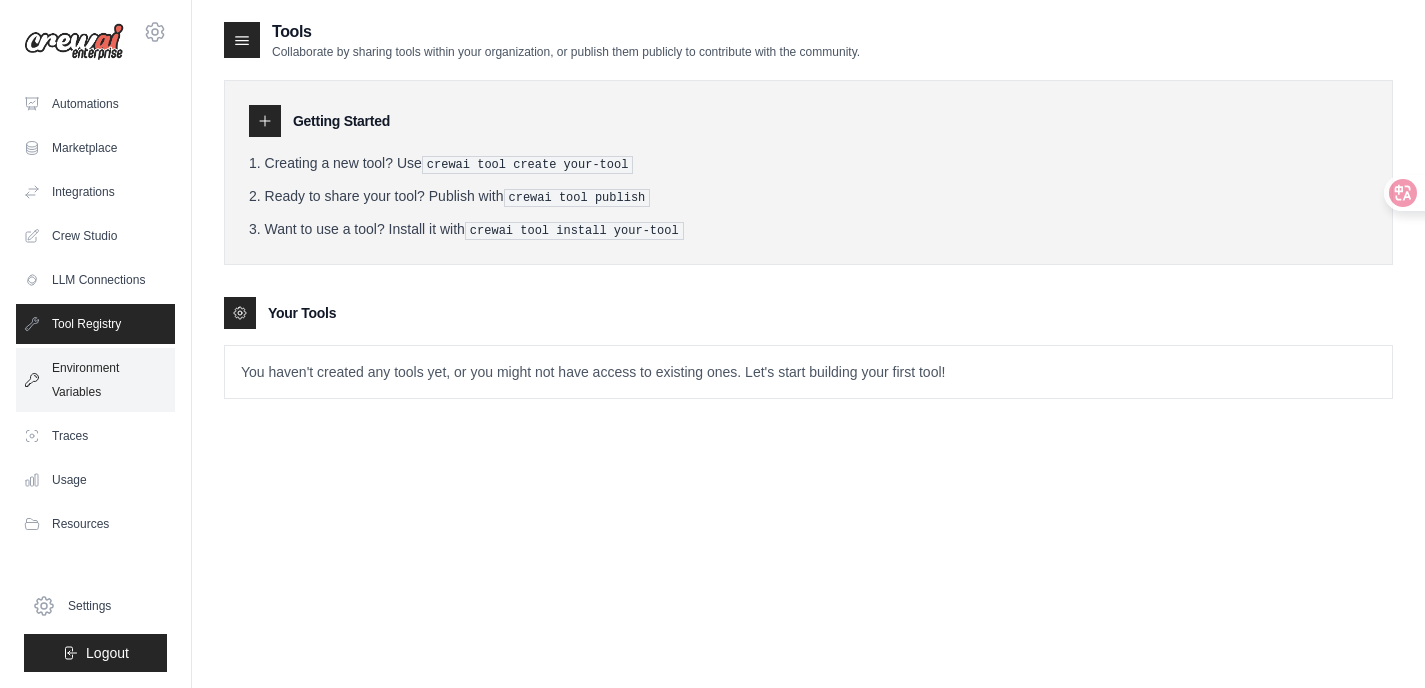 click on "Environment Variables" at bounding box center (95, 380) 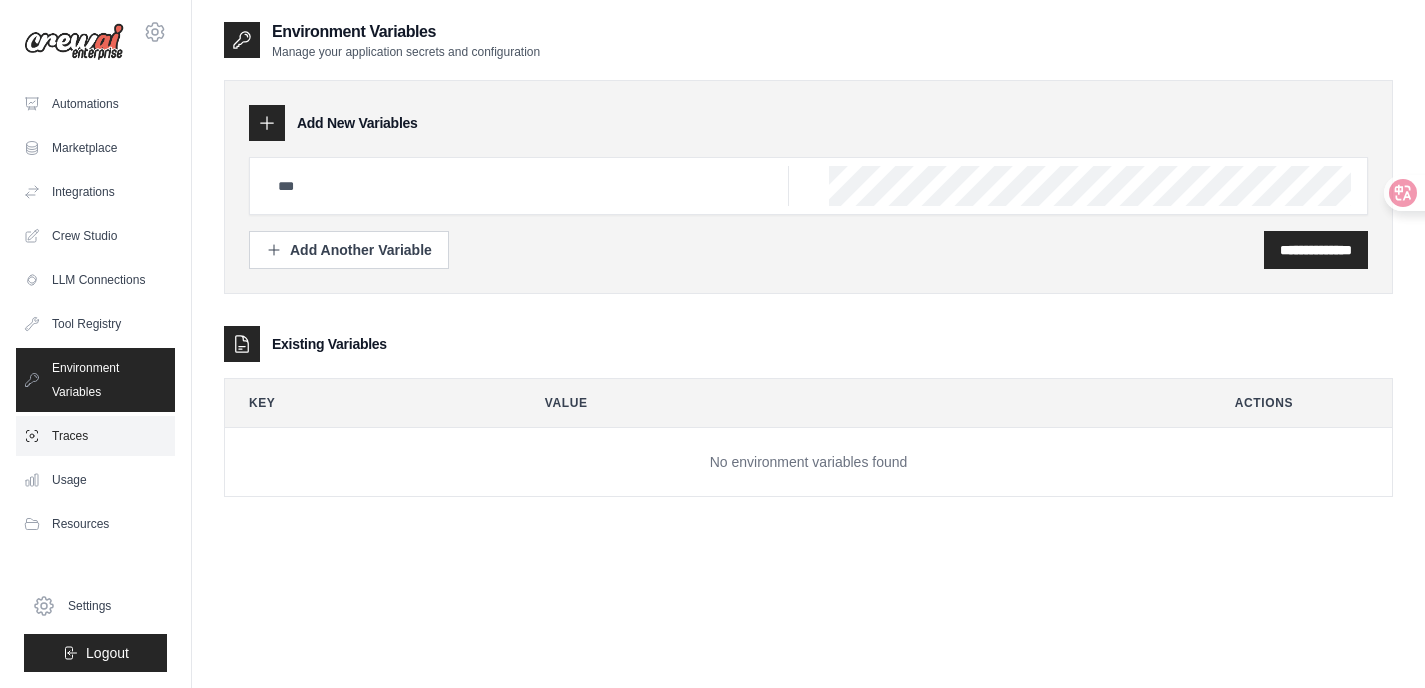 click on "Traces" at bounding box center [95, 436] 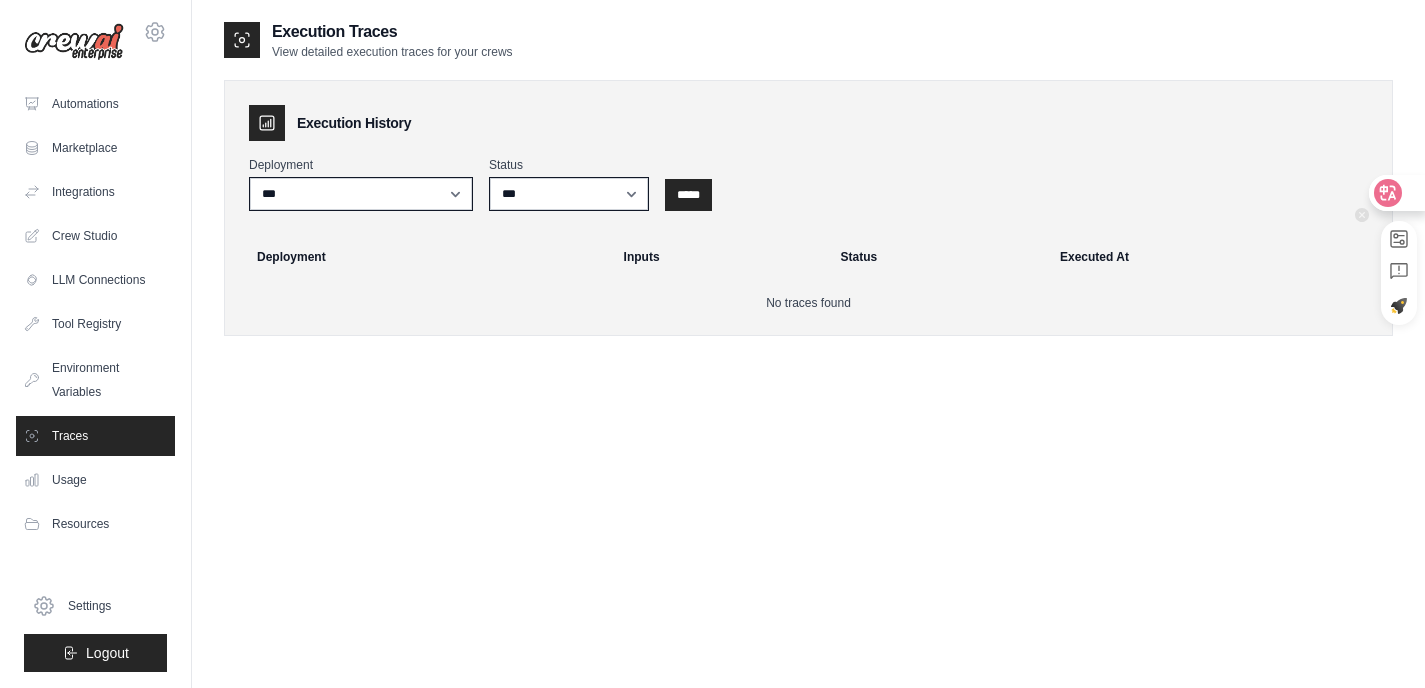 click at bounding box center (1396, 193) 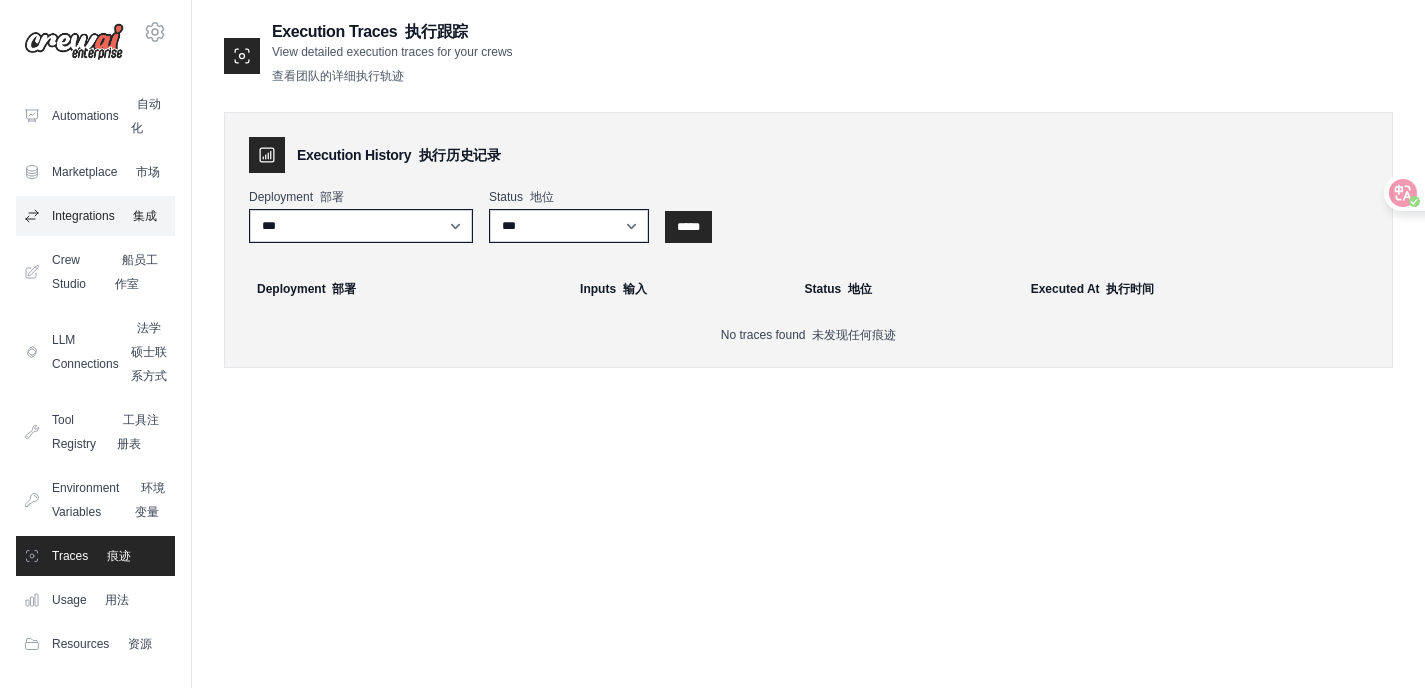 click on "Integrations
集成" at bounding box center (95, 216) 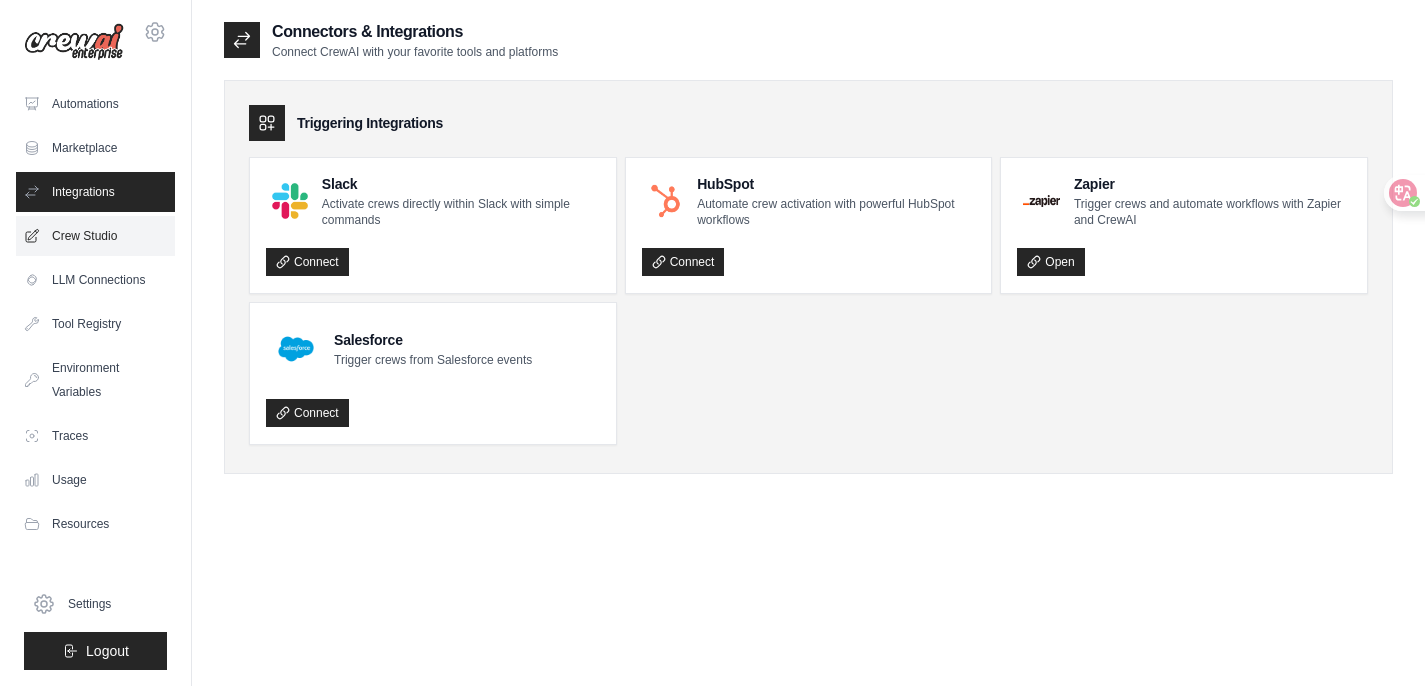 click on "Crew Studio" at bounding box center [95, 236] 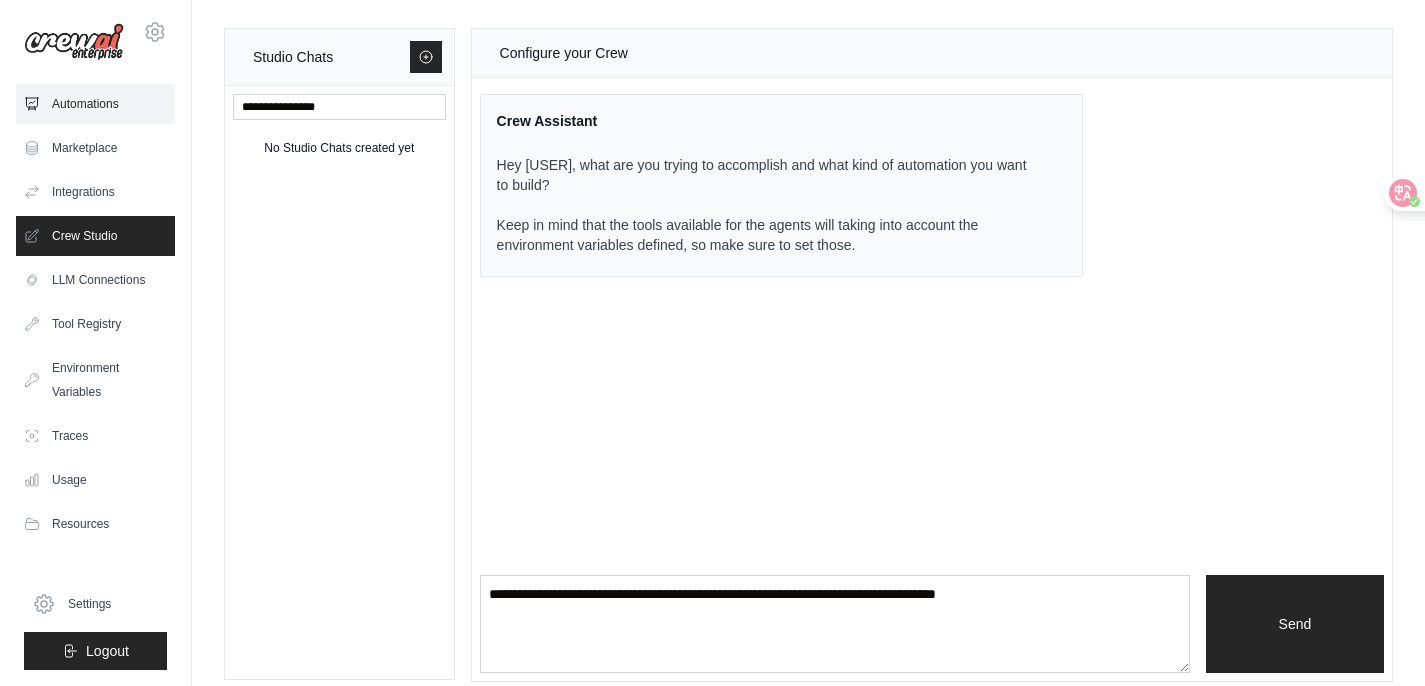 click on "Automations" at bounding box center (95, 104) 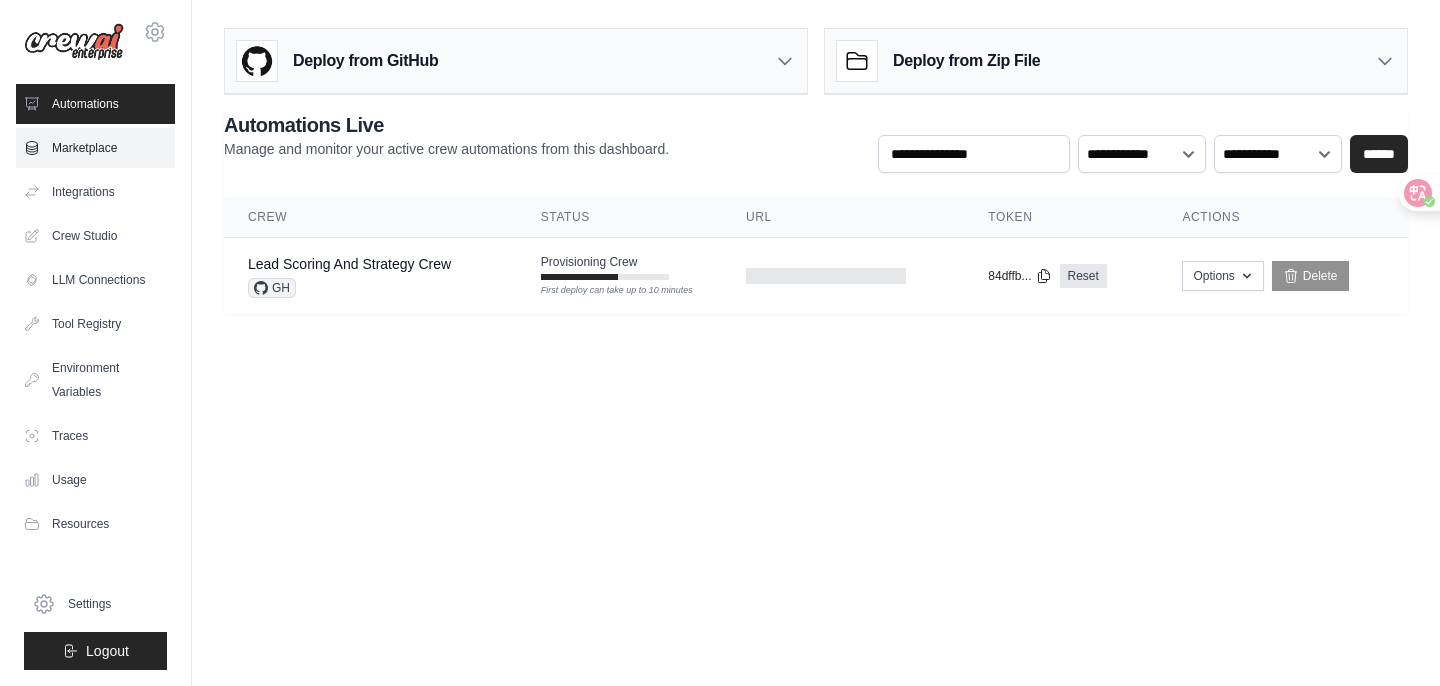 click on "Marketplace" at bounding box center (95, 148) 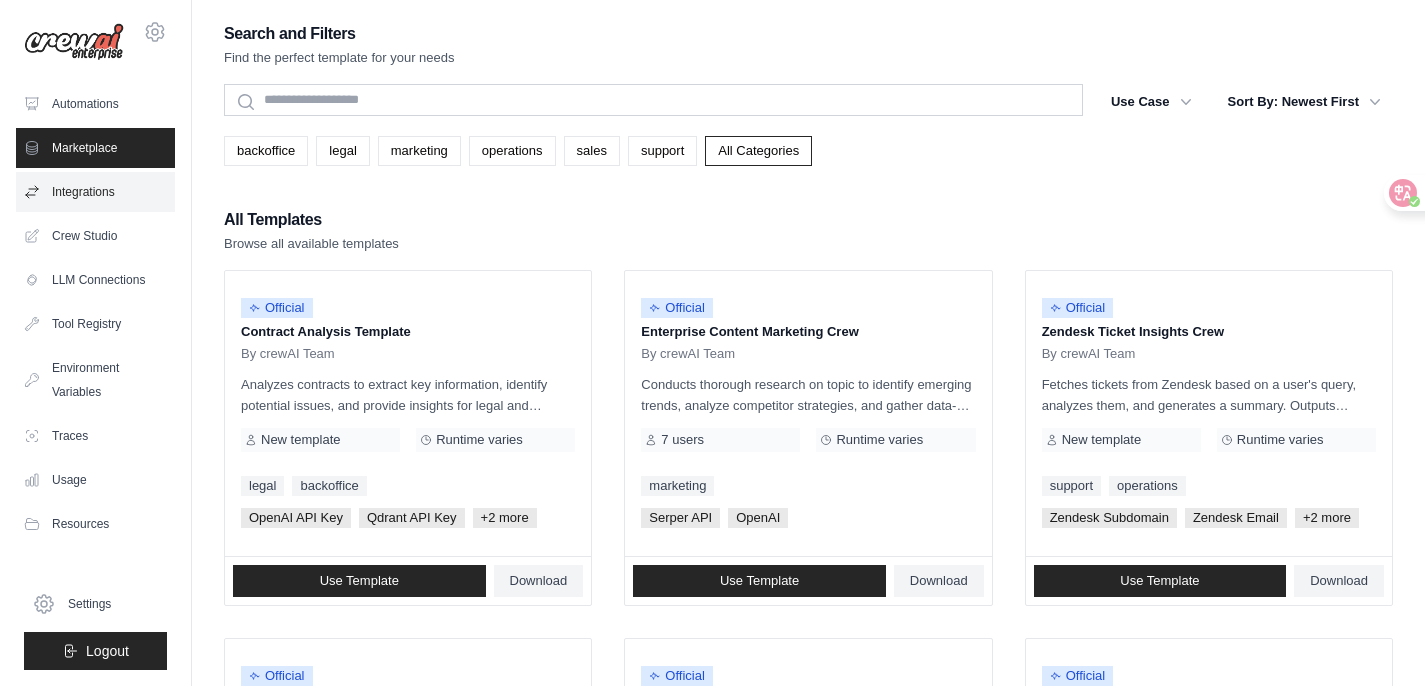 click on "Integrations" at bounding box center [95, 192] 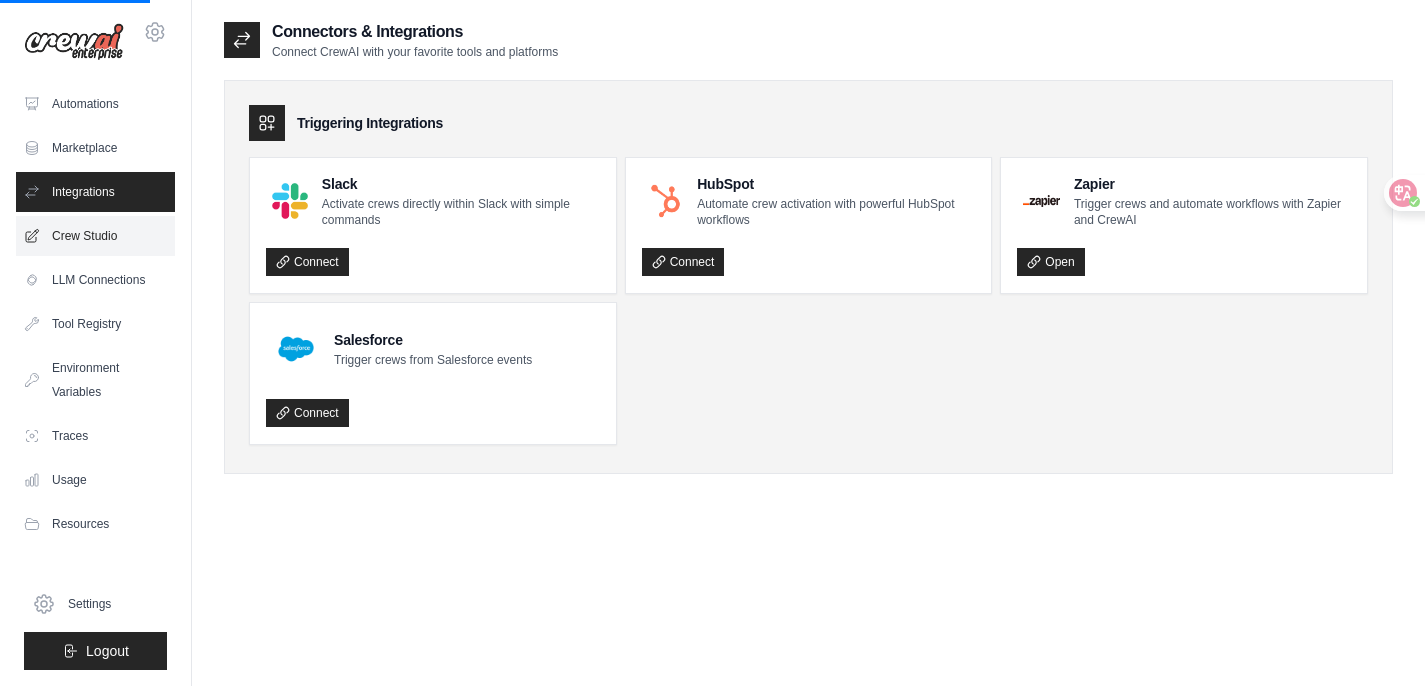 click on "Crew Studio" at bounding box center [95, 236] 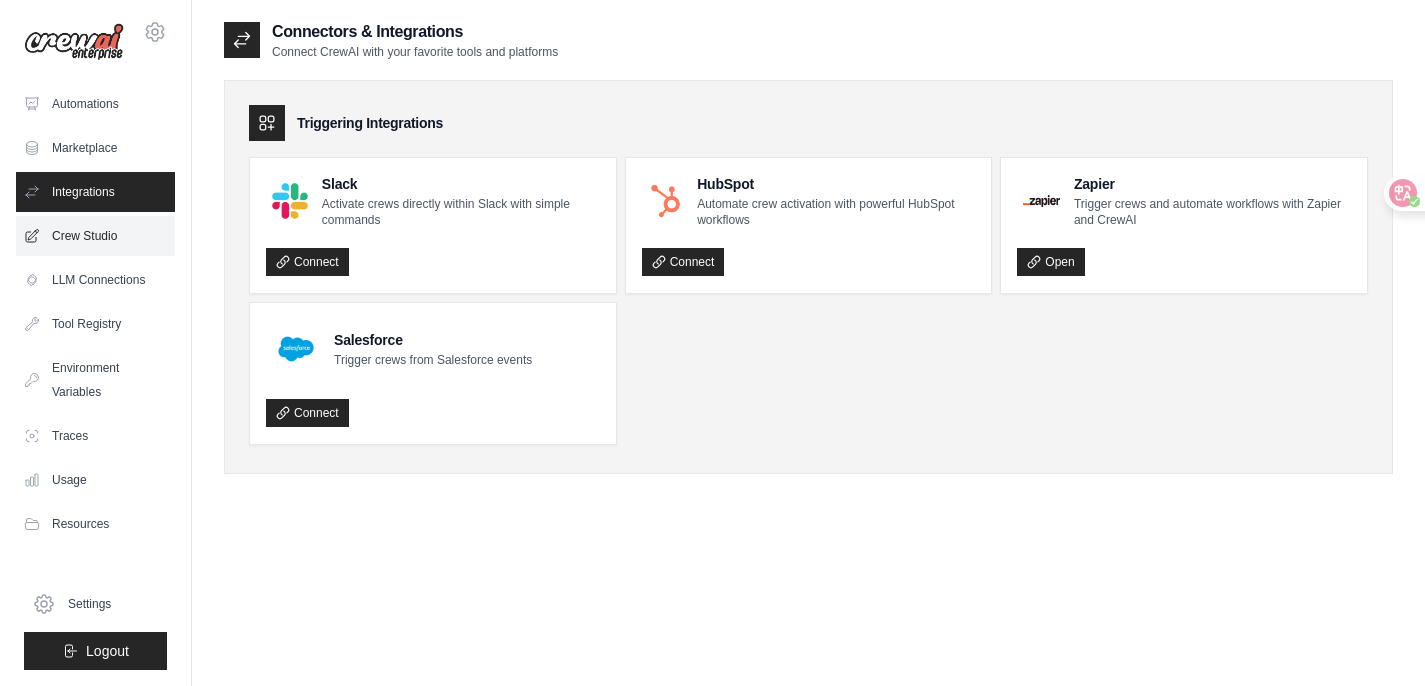click on "Crew Studio" at bounding box center [95, 236] 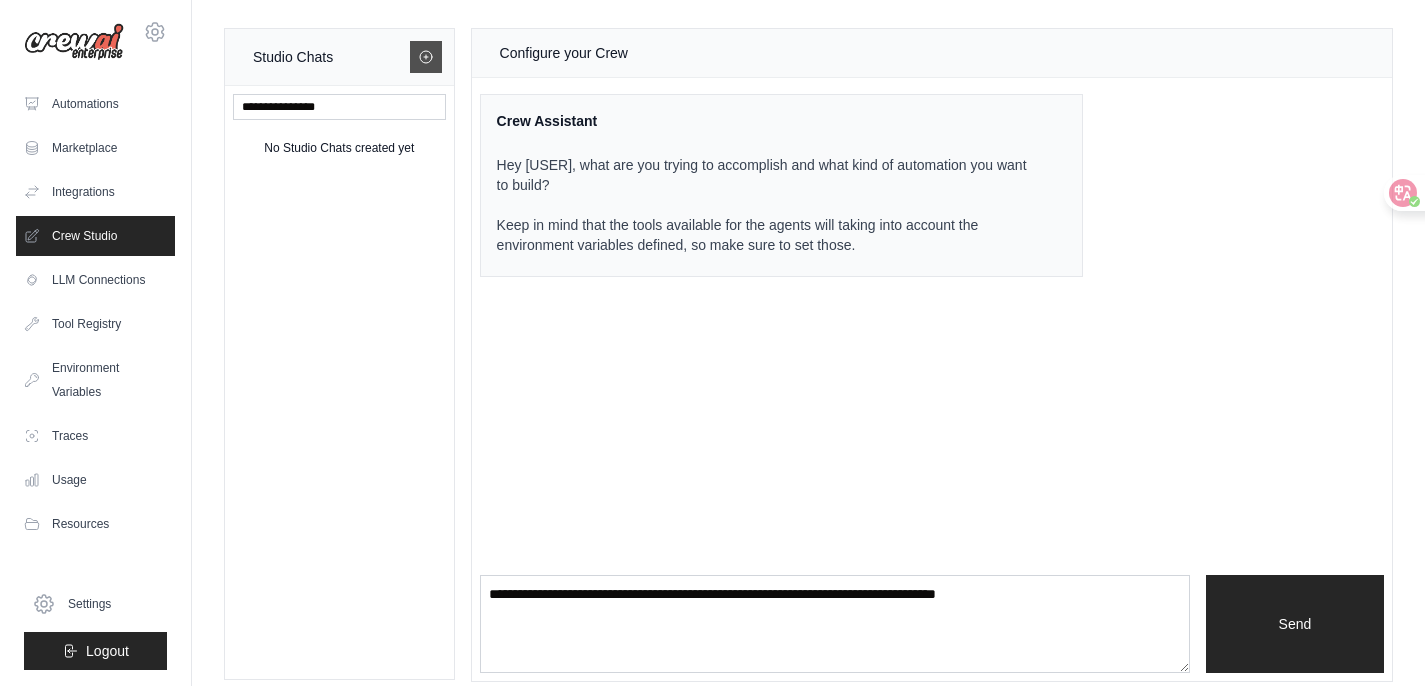 click 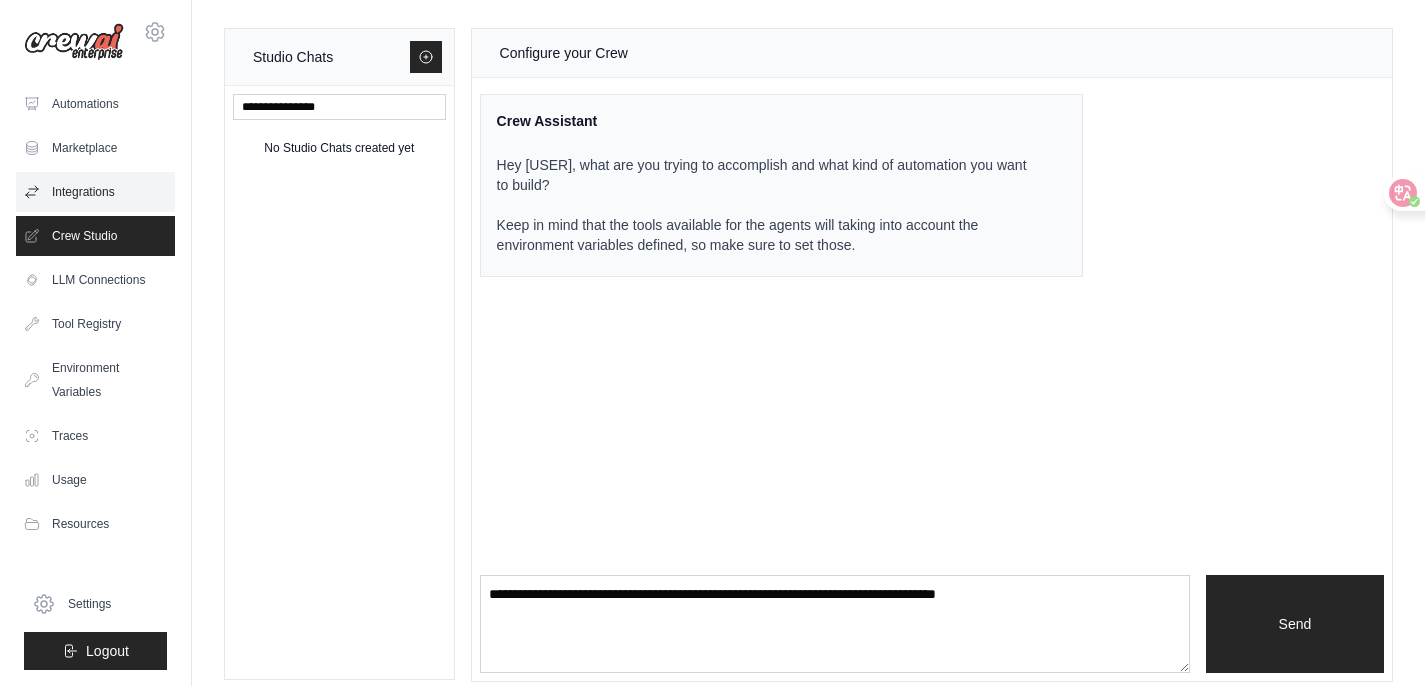 click on "Integrations" at bounding box center (95, 192) 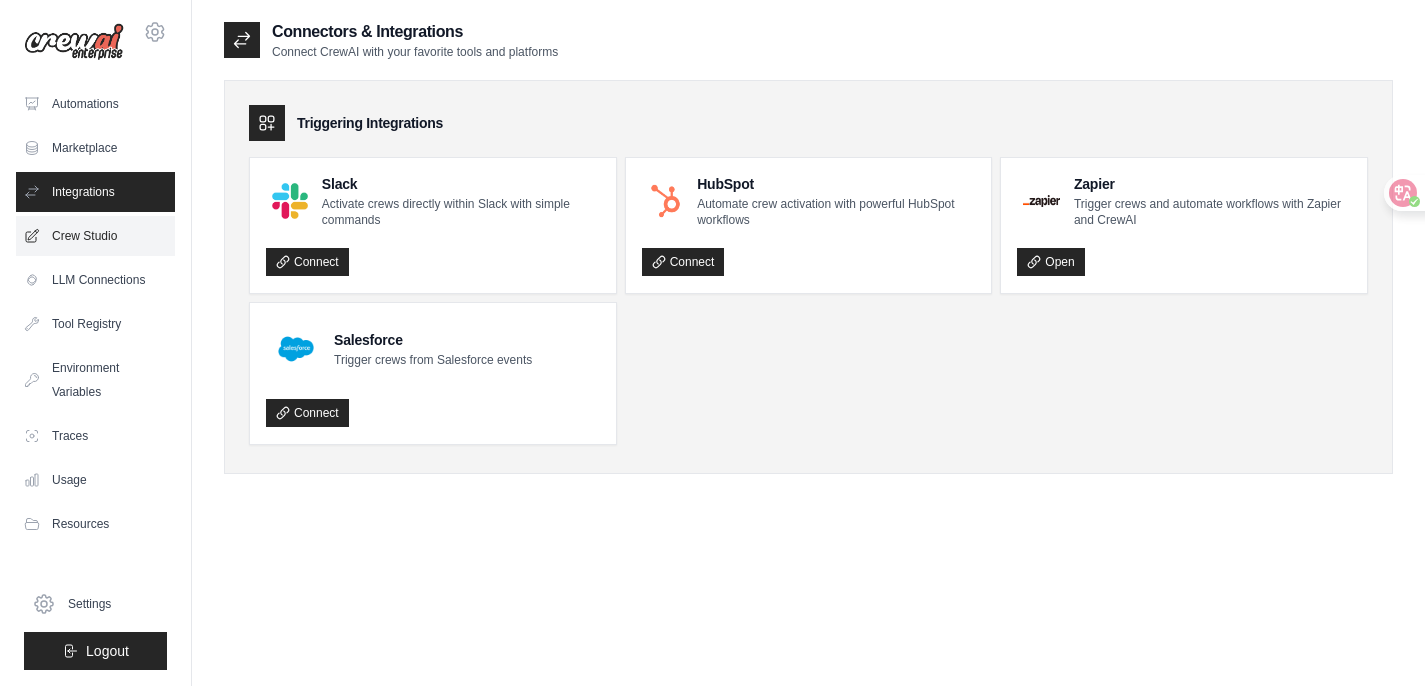 click on "Crew Studio" at bounding box center [95, 236] 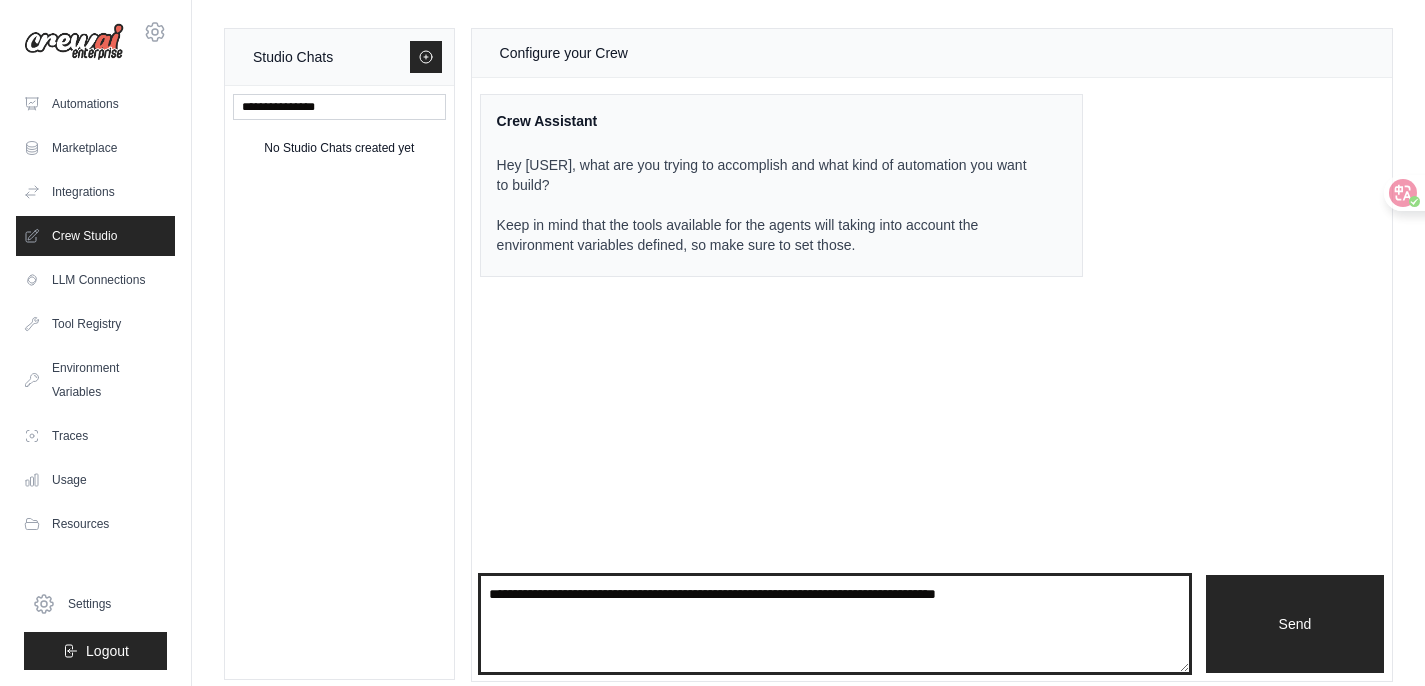 click at bounding box center (835, 624) 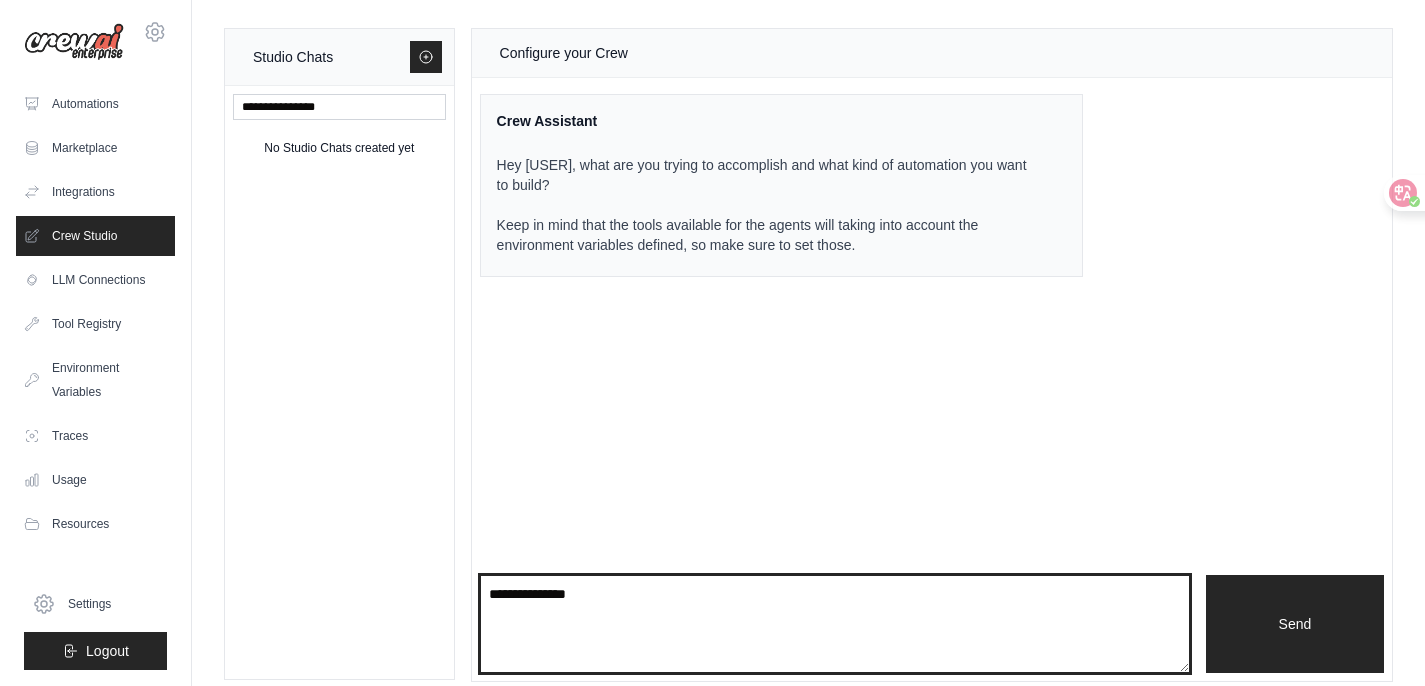 type on "**********" 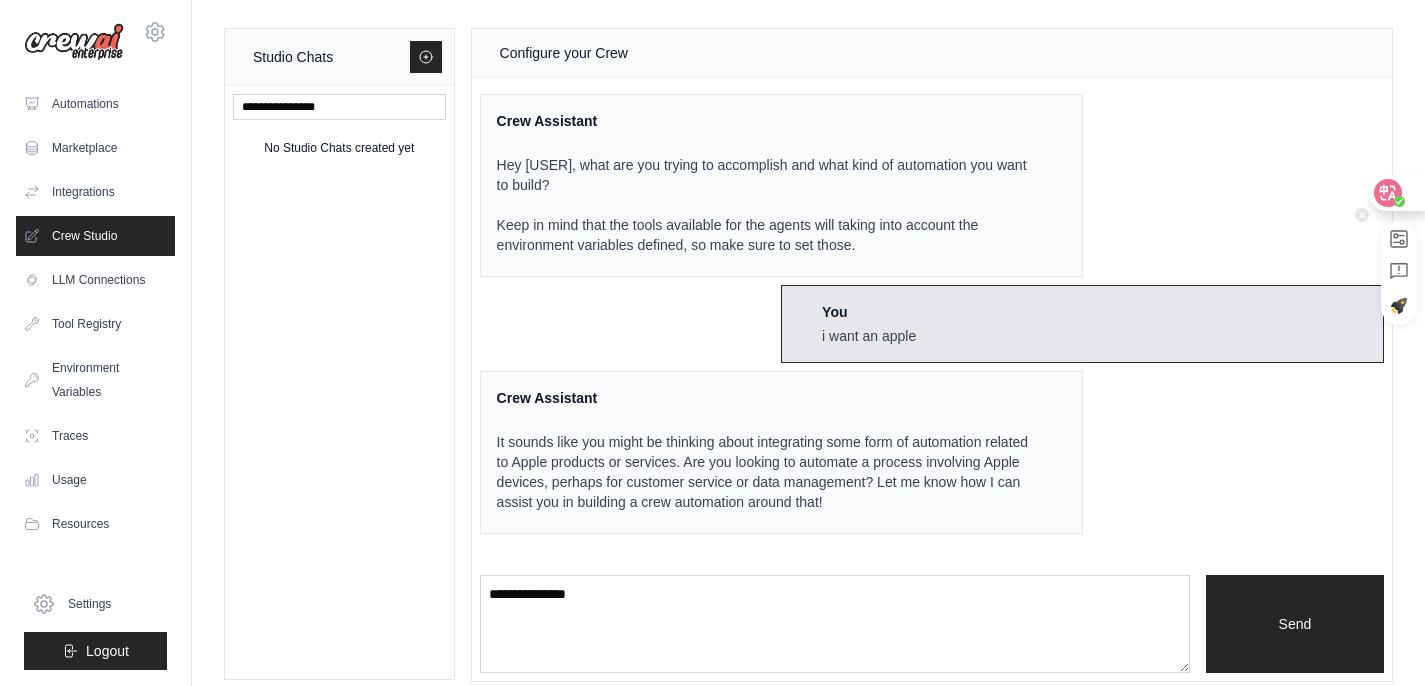 click at bounding box center [1396, 193] 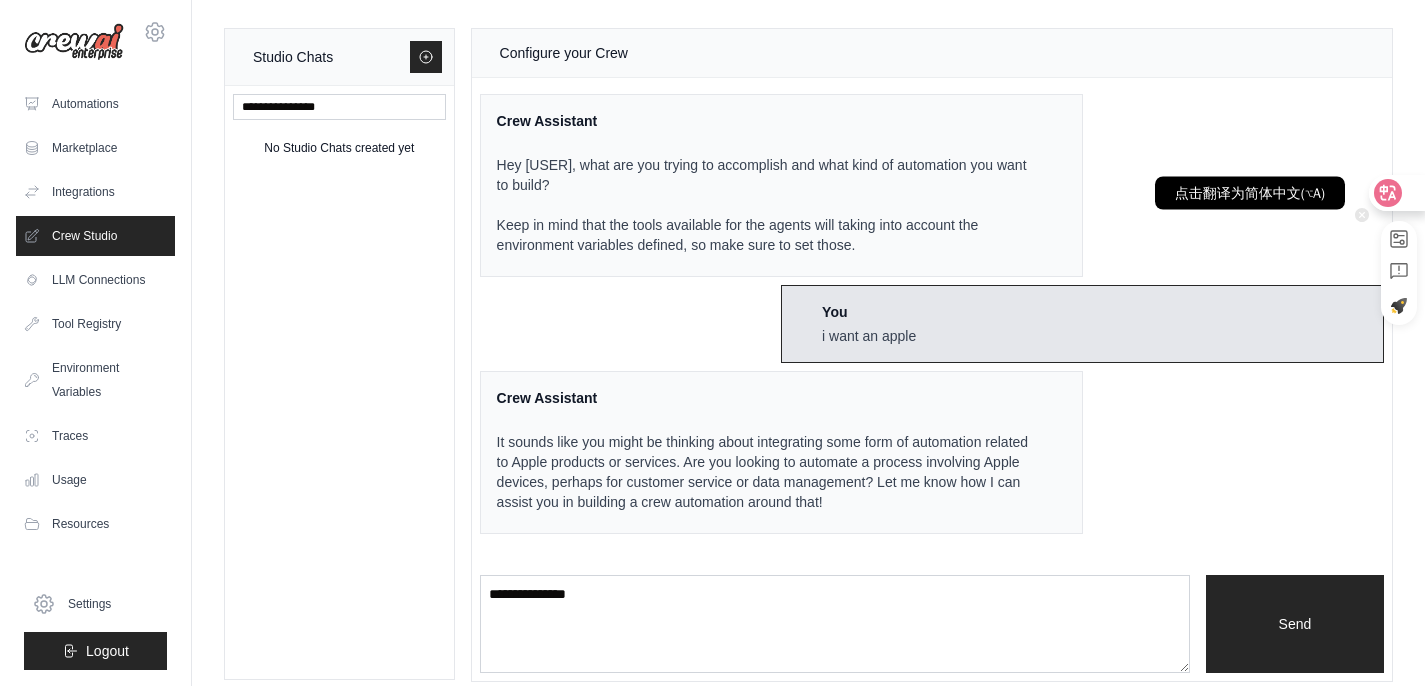 click 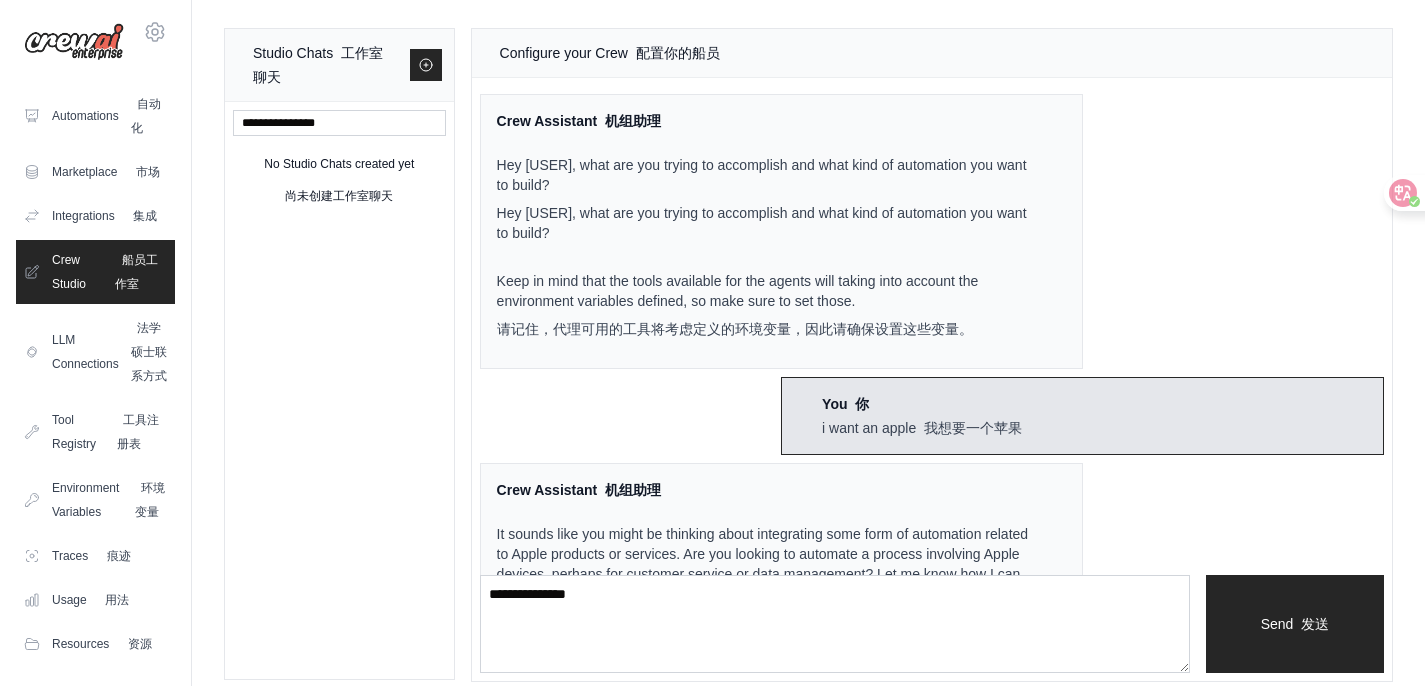 scroll, scrollTop: 123, scrollLeft: 0, axis: vertical 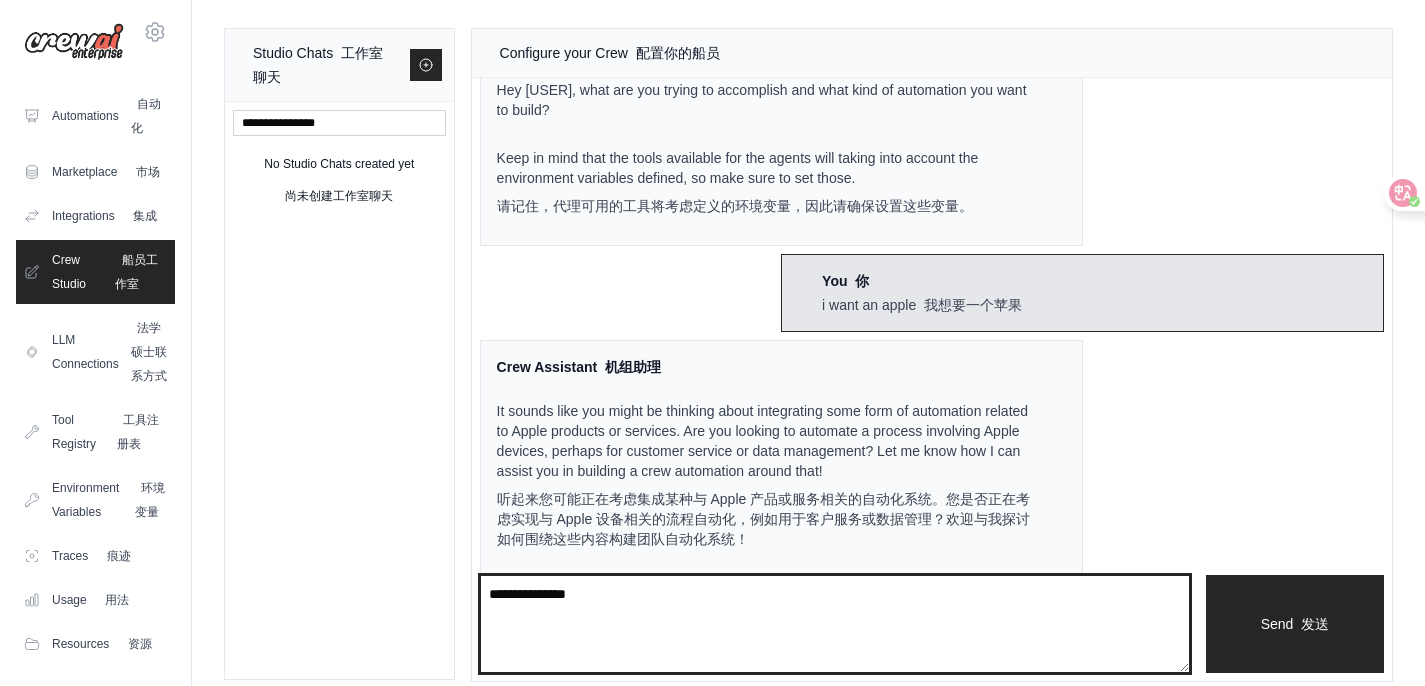 click on "**********" at bounding box center [835, 624] 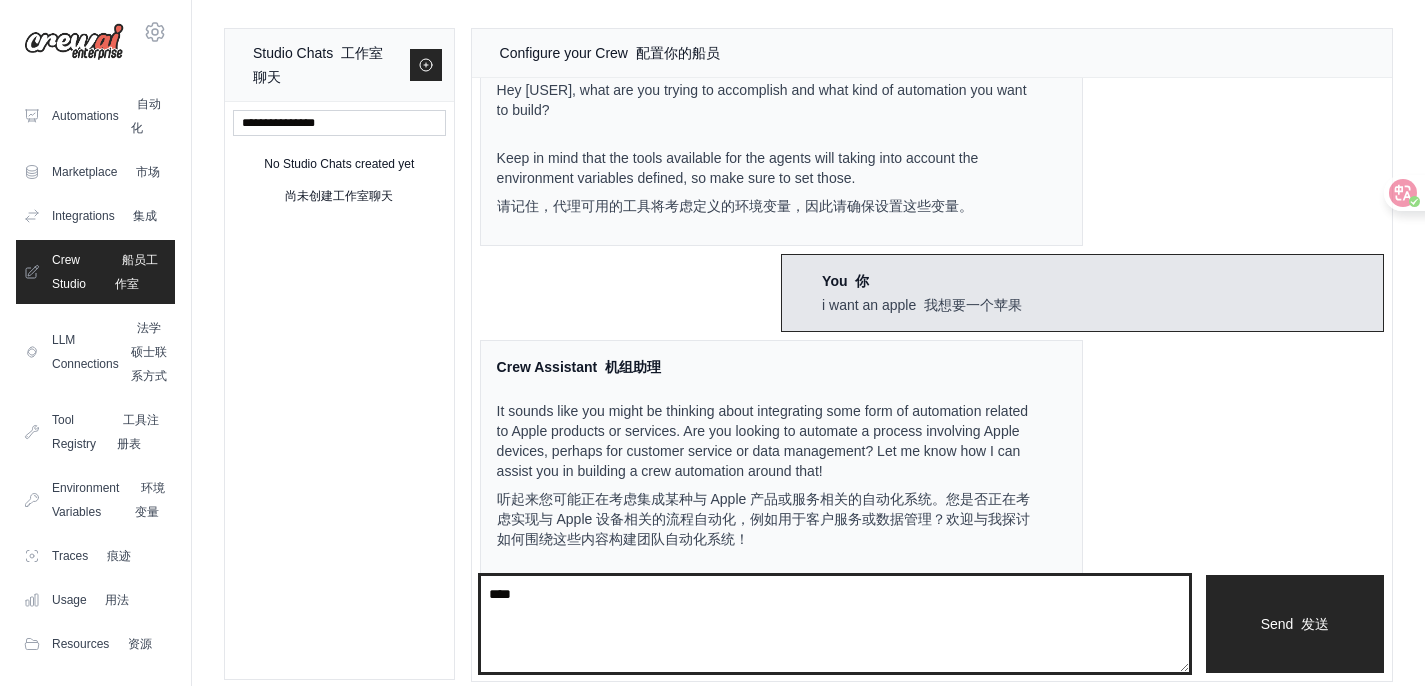 type on "****" 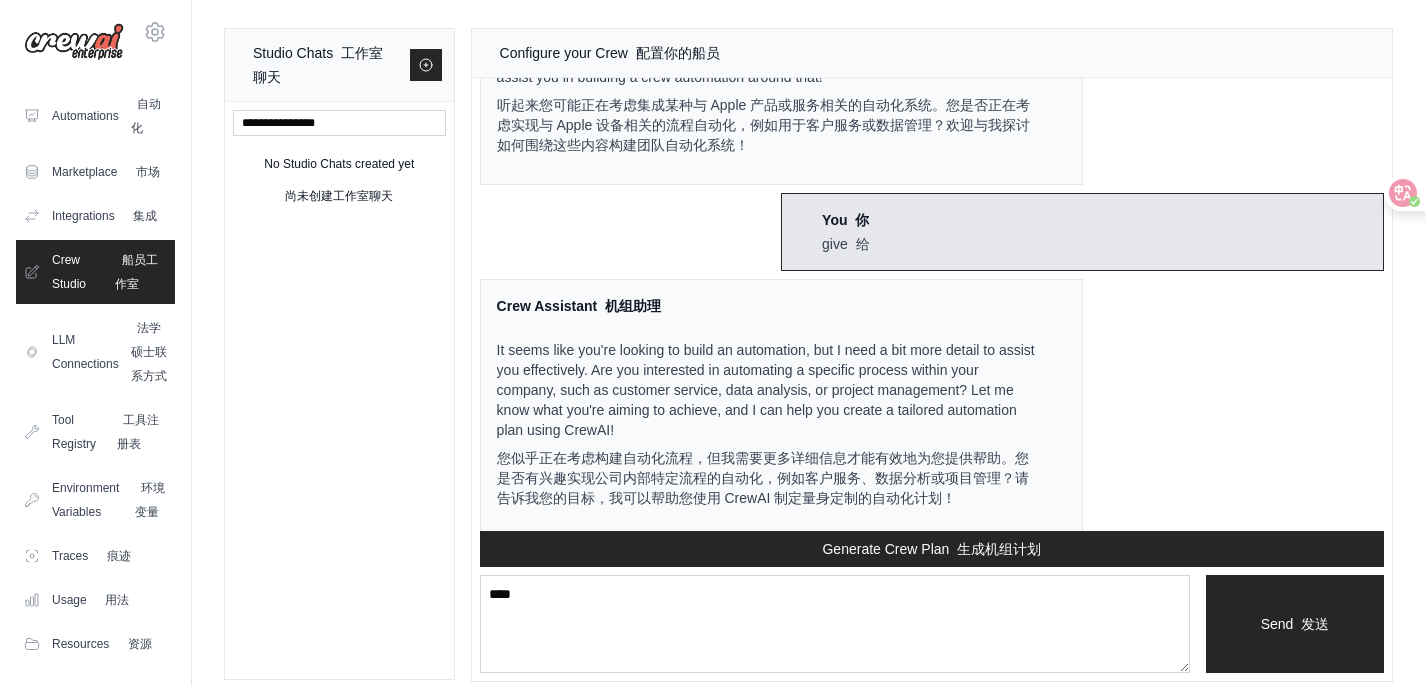 scroll, scrollTop: 520, scrollLeft: 0, axis: vertical 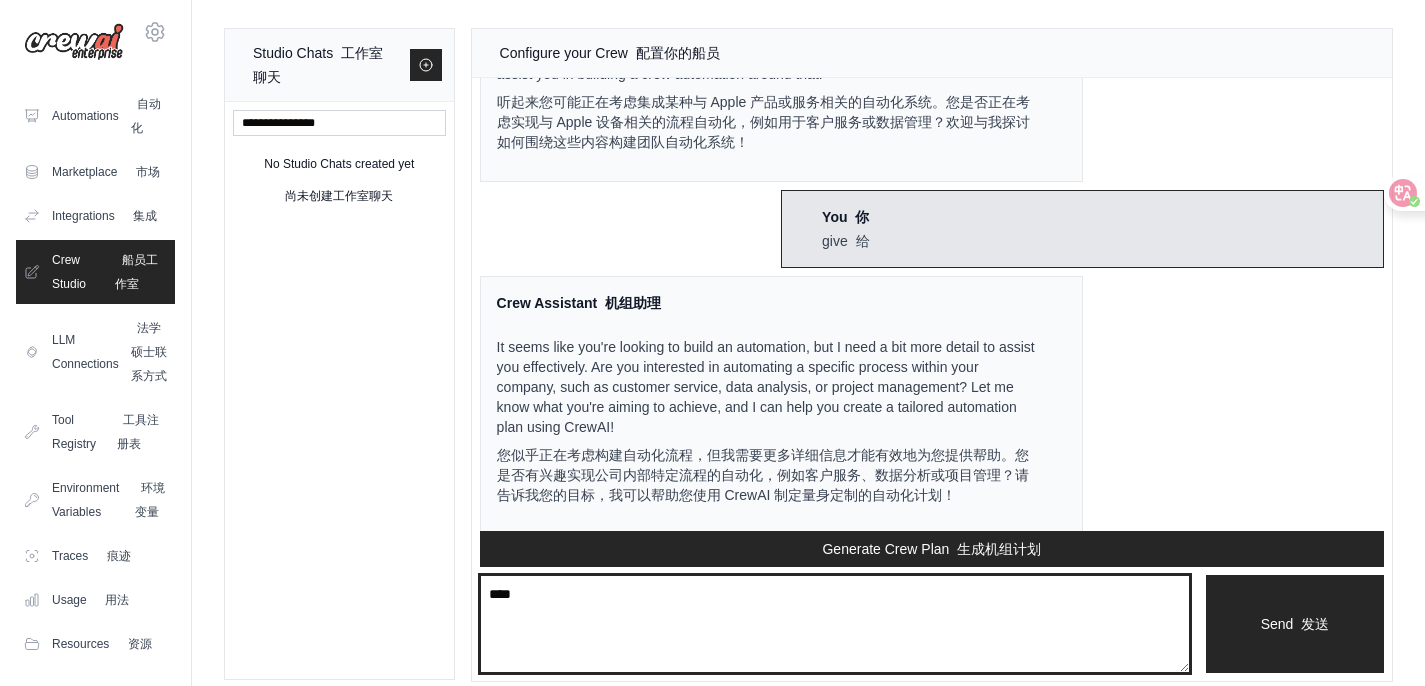 click on "****" at bounding box center [835, 624] 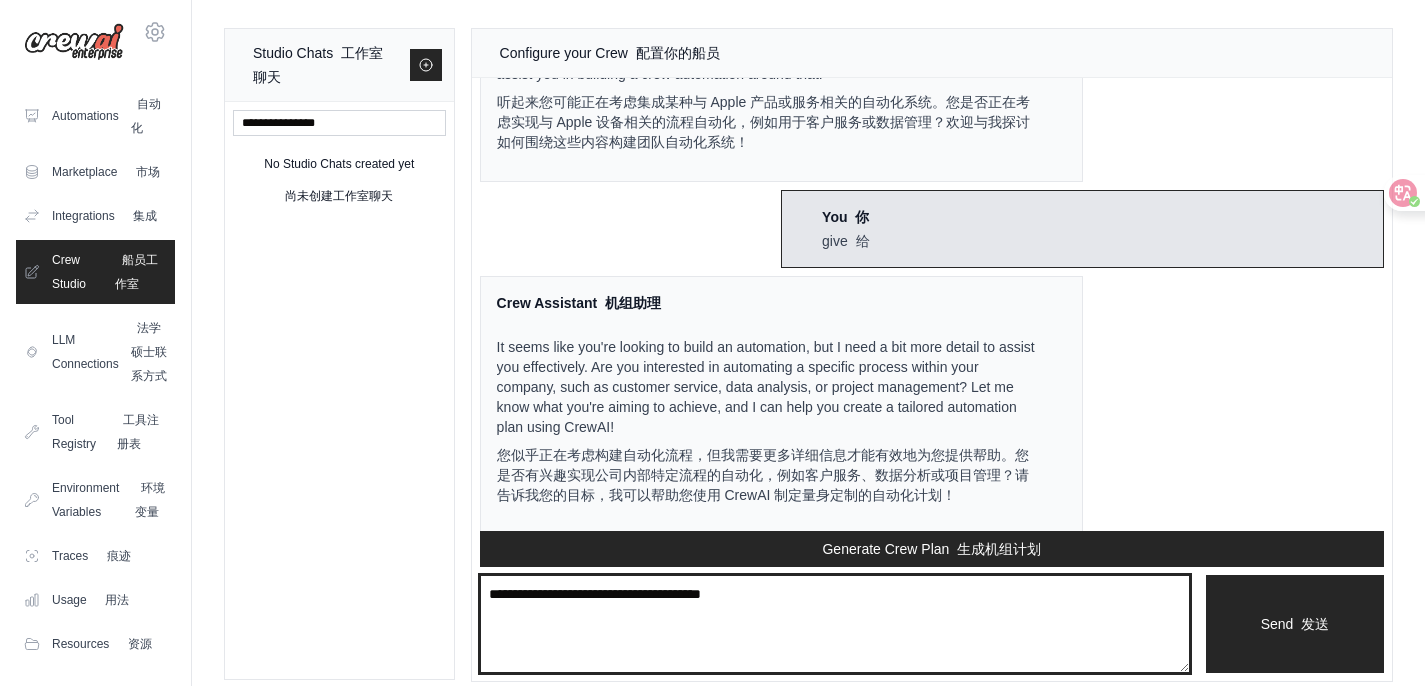 type on "**********" 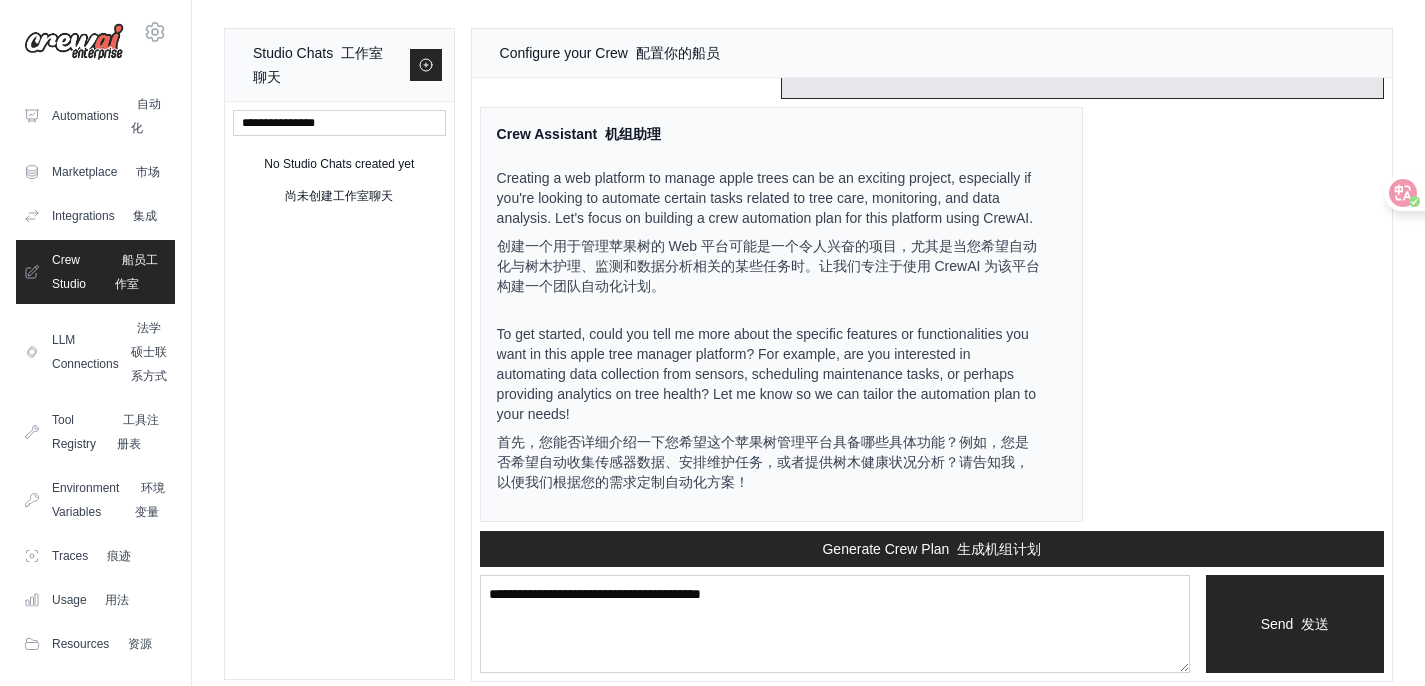 scroll, scrollTop: 1085, scrollLeft: 0, axis: vertical 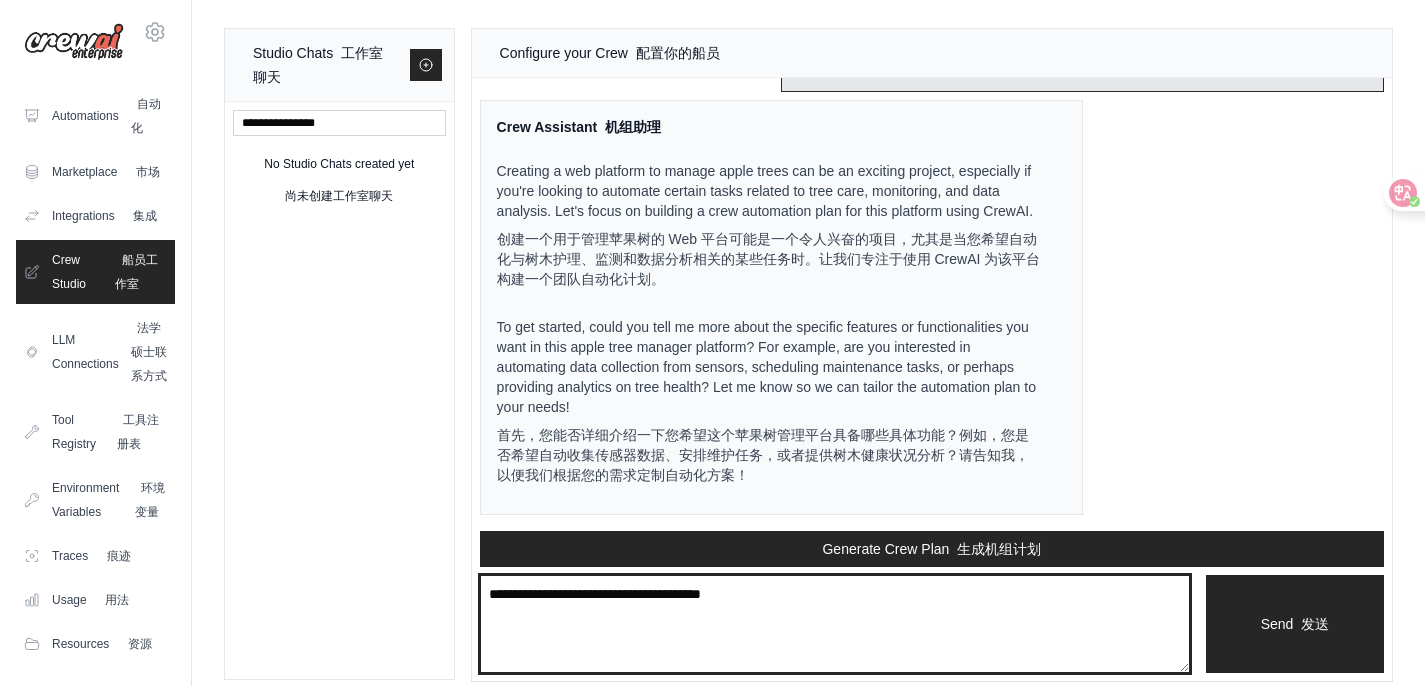 click on "**********" at bounding box center (835, 624) 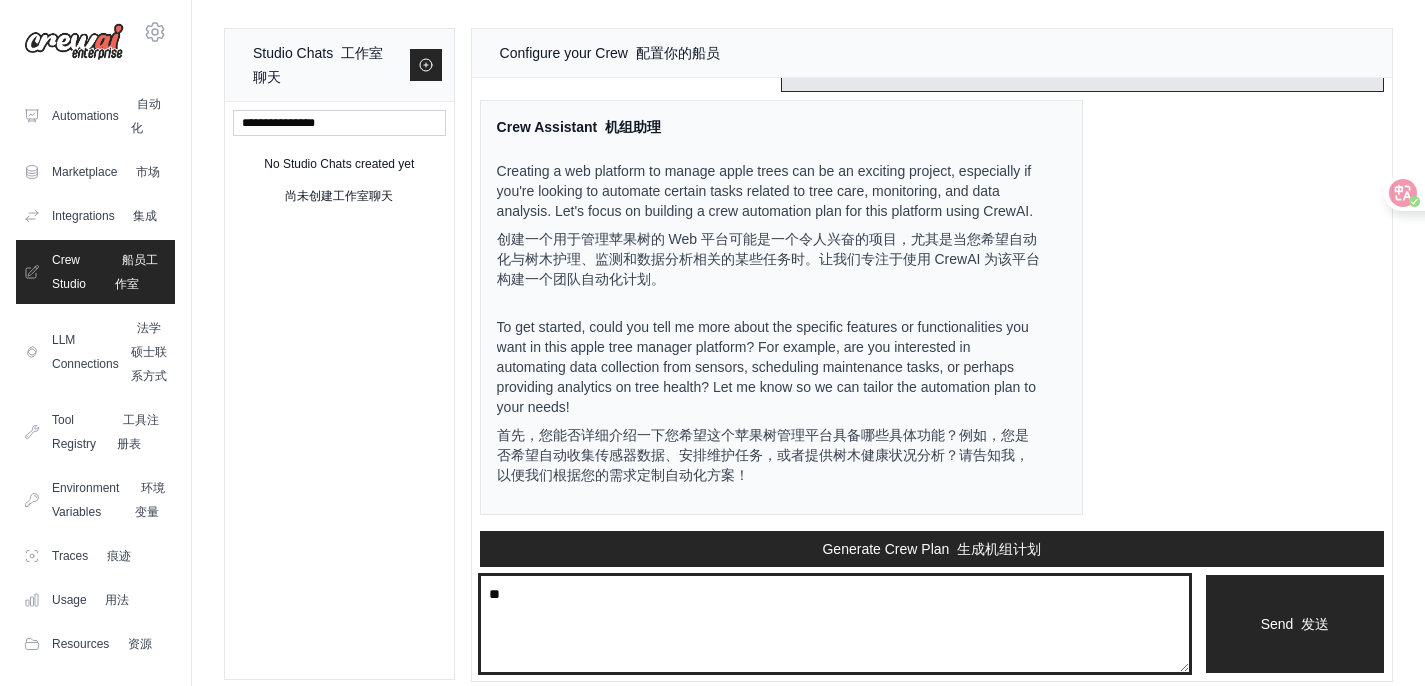 type on "*" 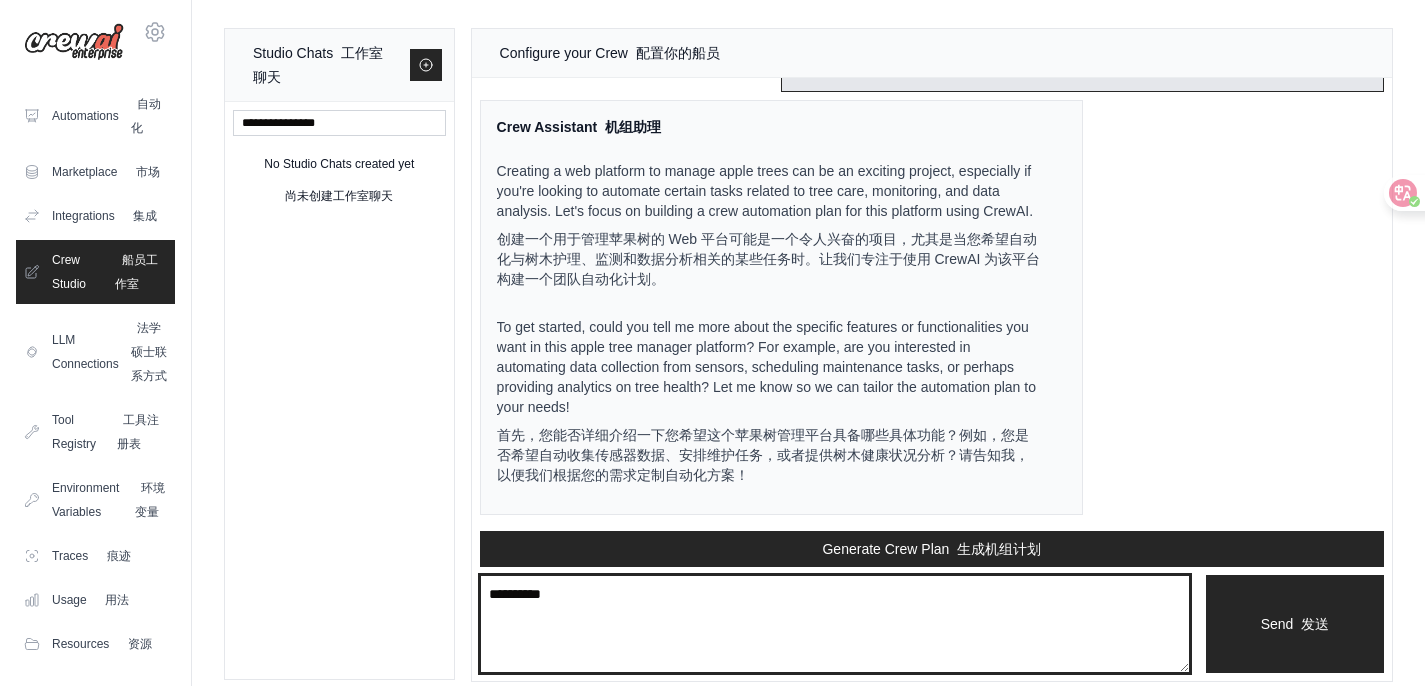 type on "**********" 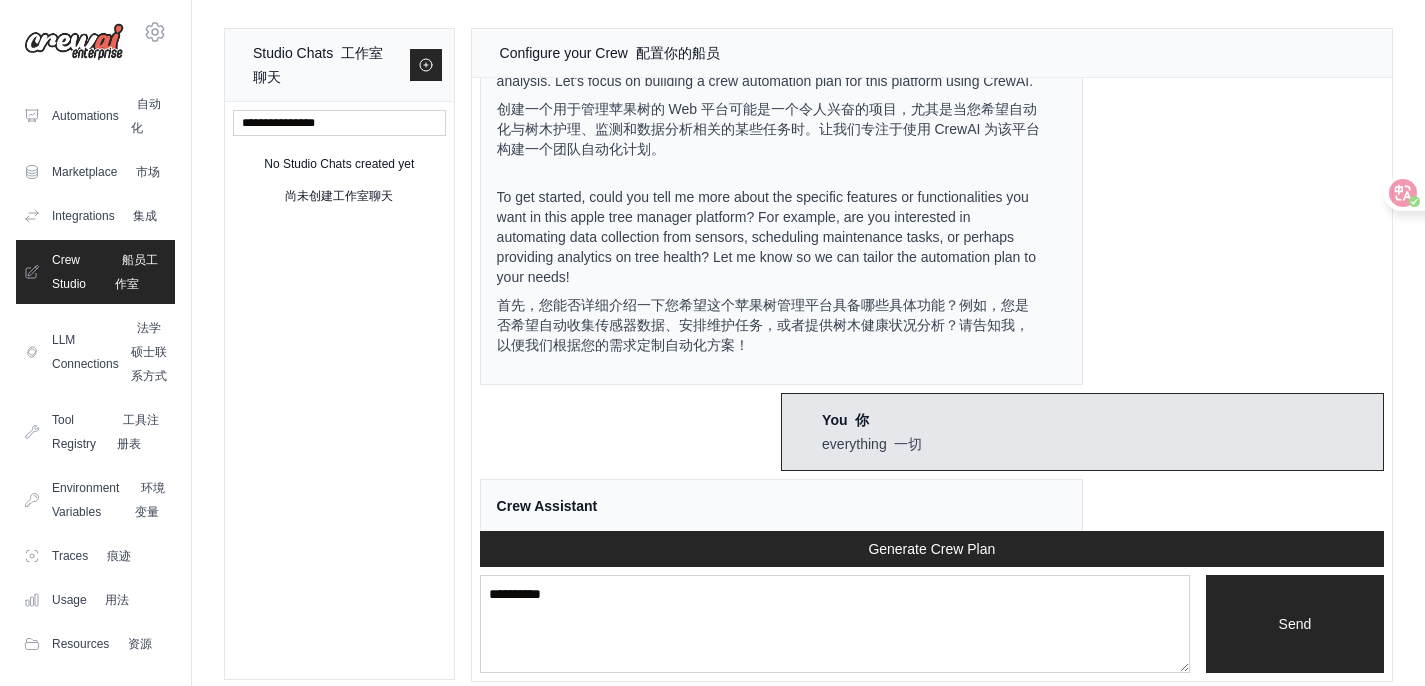 scroll, scrollTop: 1742, scrollLeft: 0, axis: vertical 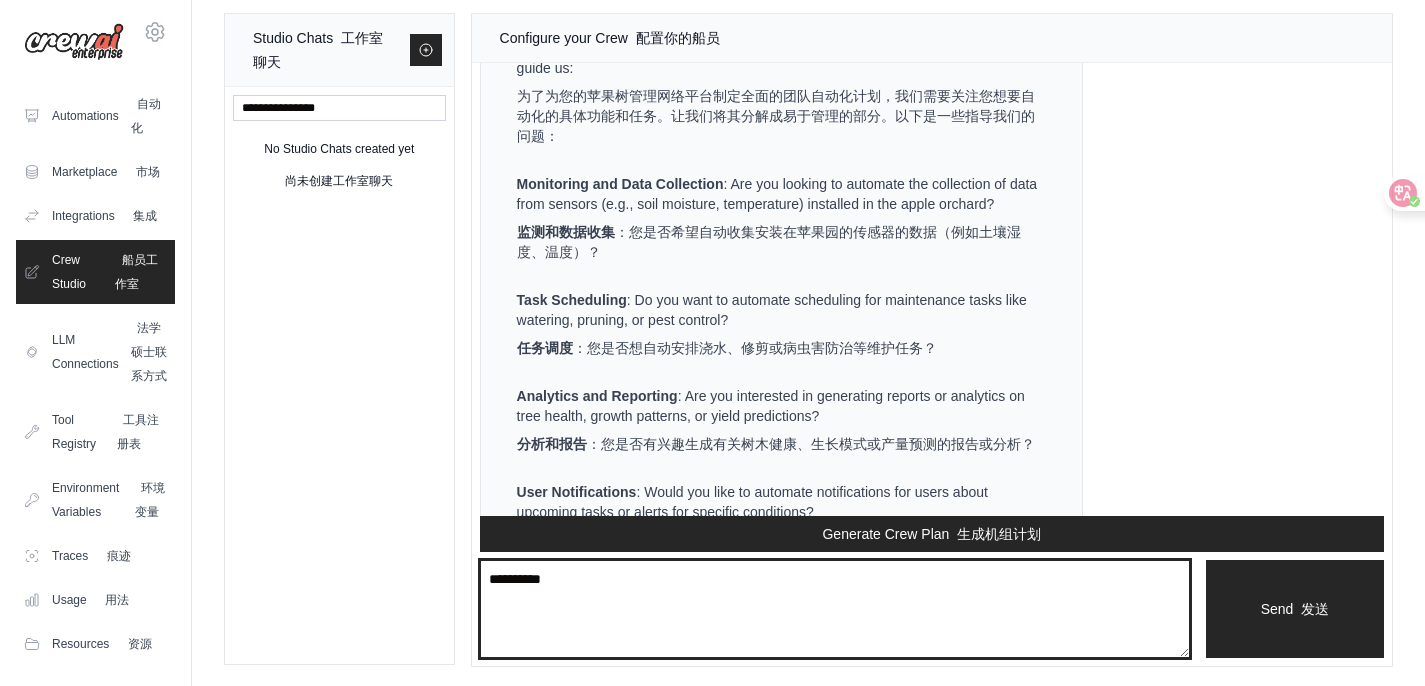click on "**********" at bounding box center (835, 609) 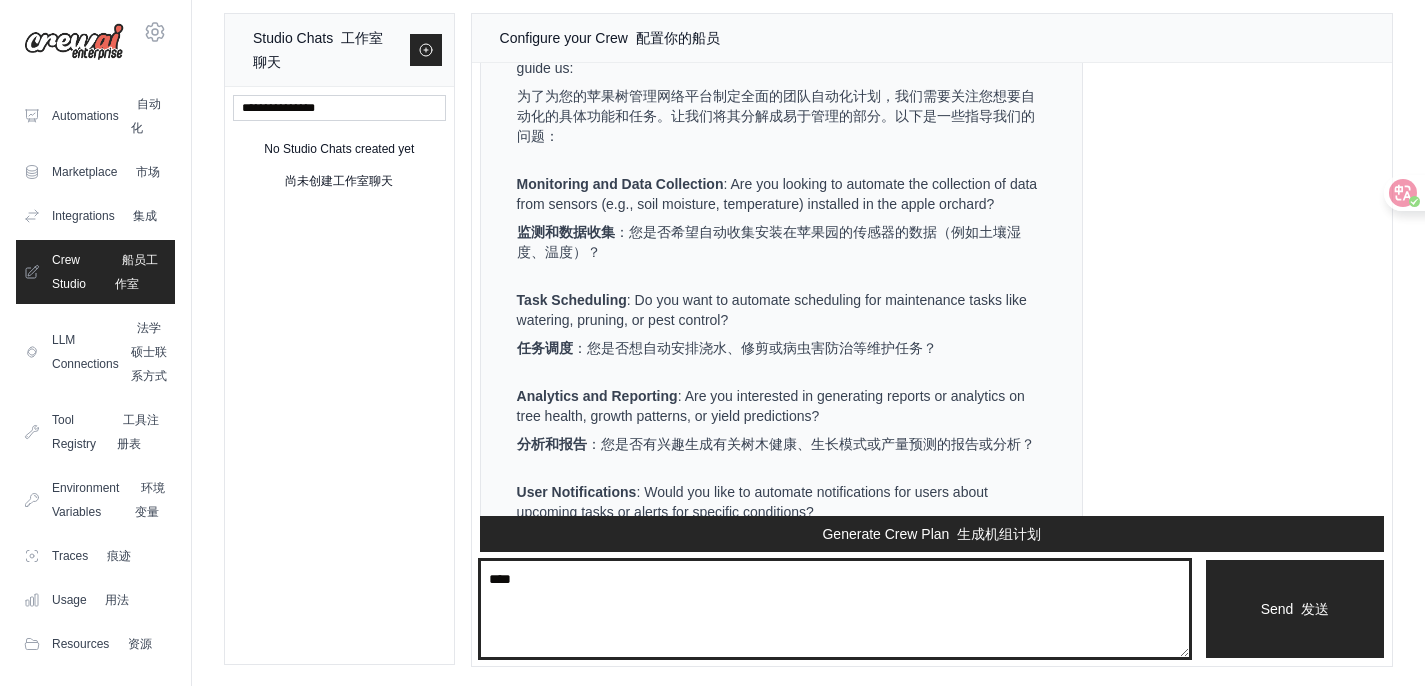 type on "****" 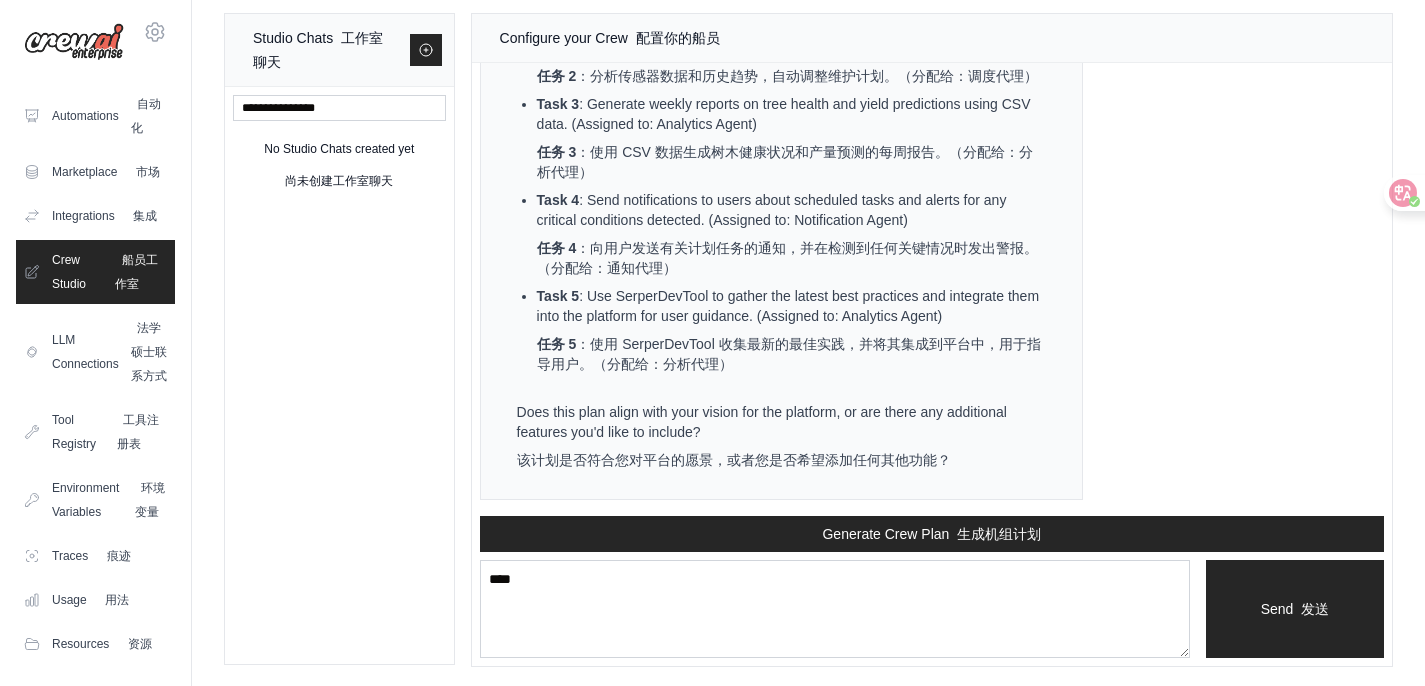 scroll, scrollTop: 4135, scrollLeft: 0, axis: vertical 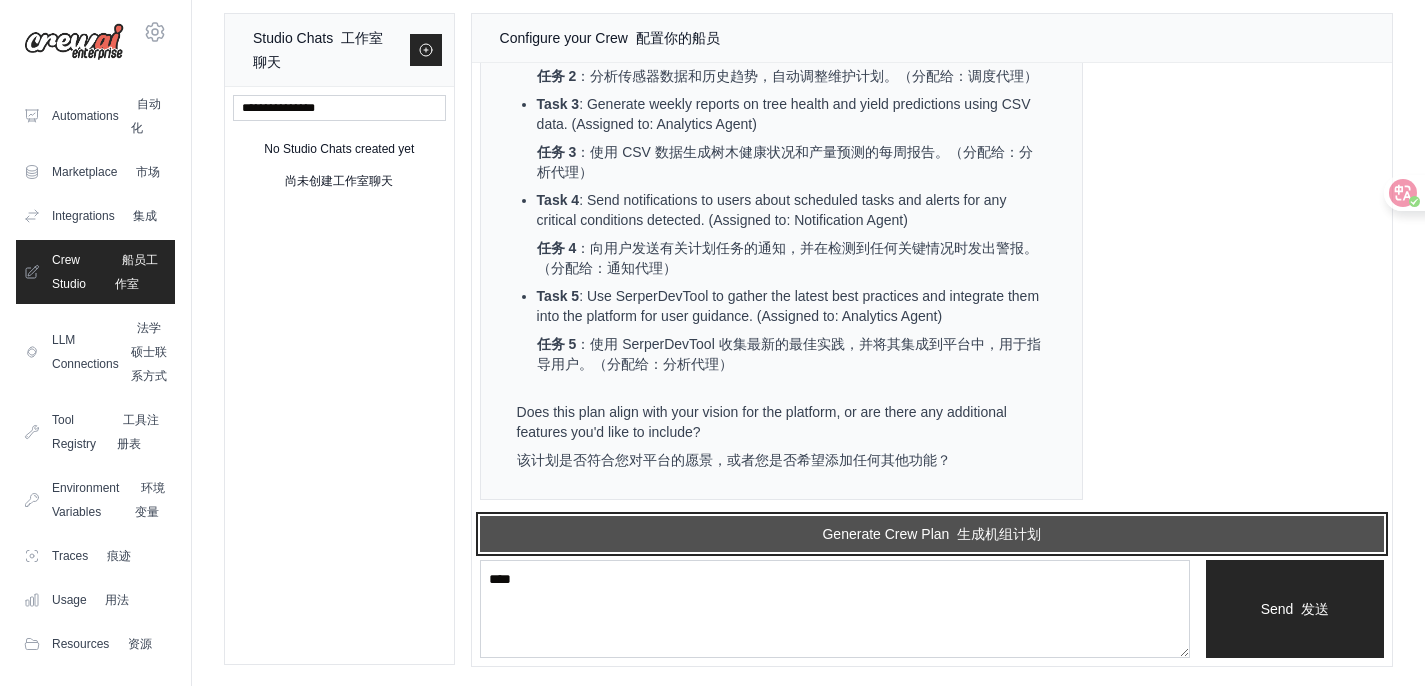 click on "Generate Crew Plan    生成机组计划" at bounding box center [932, 534] 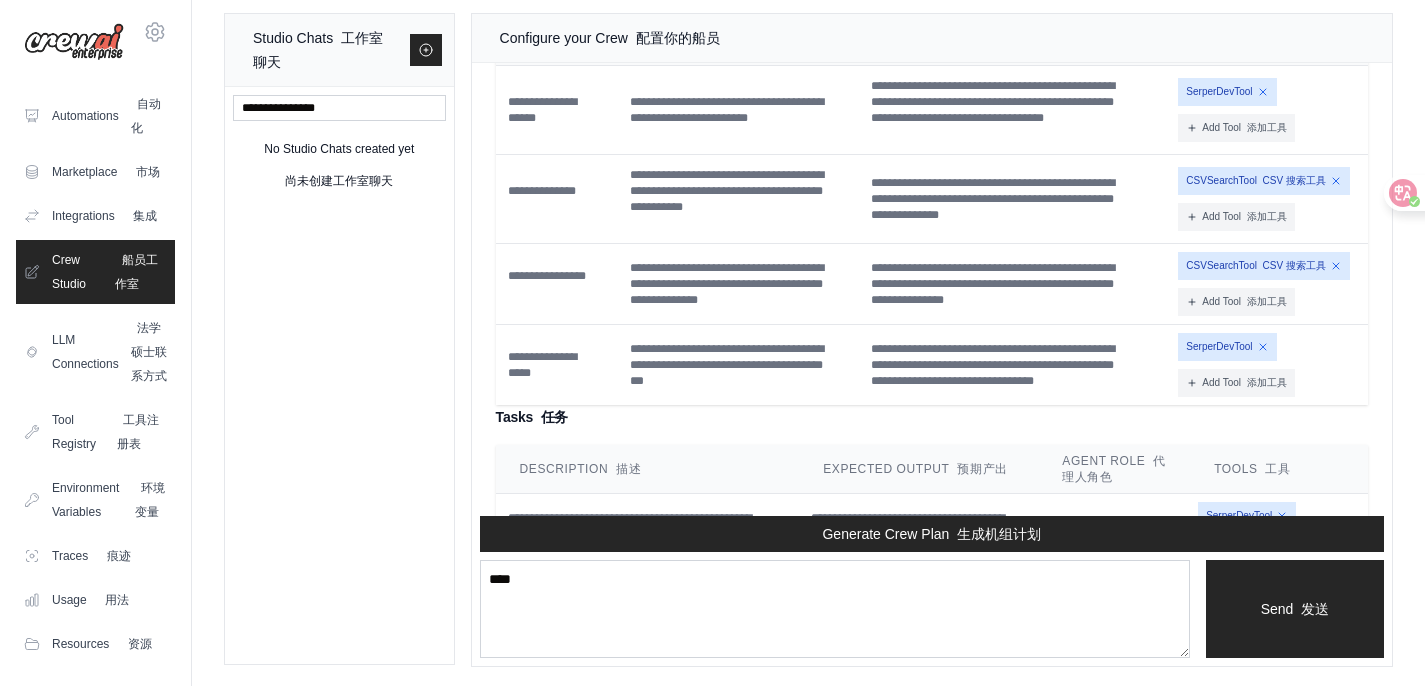 scroll, scrollTop: 4776, scrollLeft: 0, axis: vertical 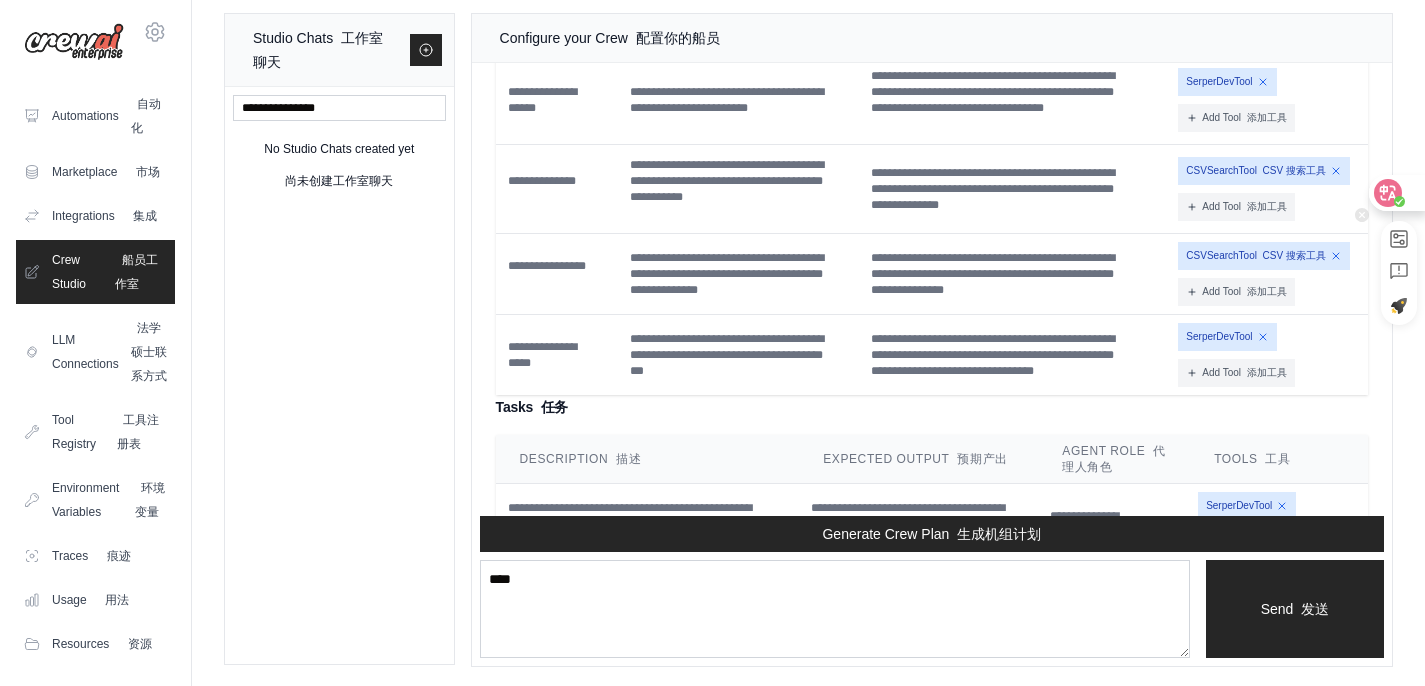 click at bounding box center [1396, 193] 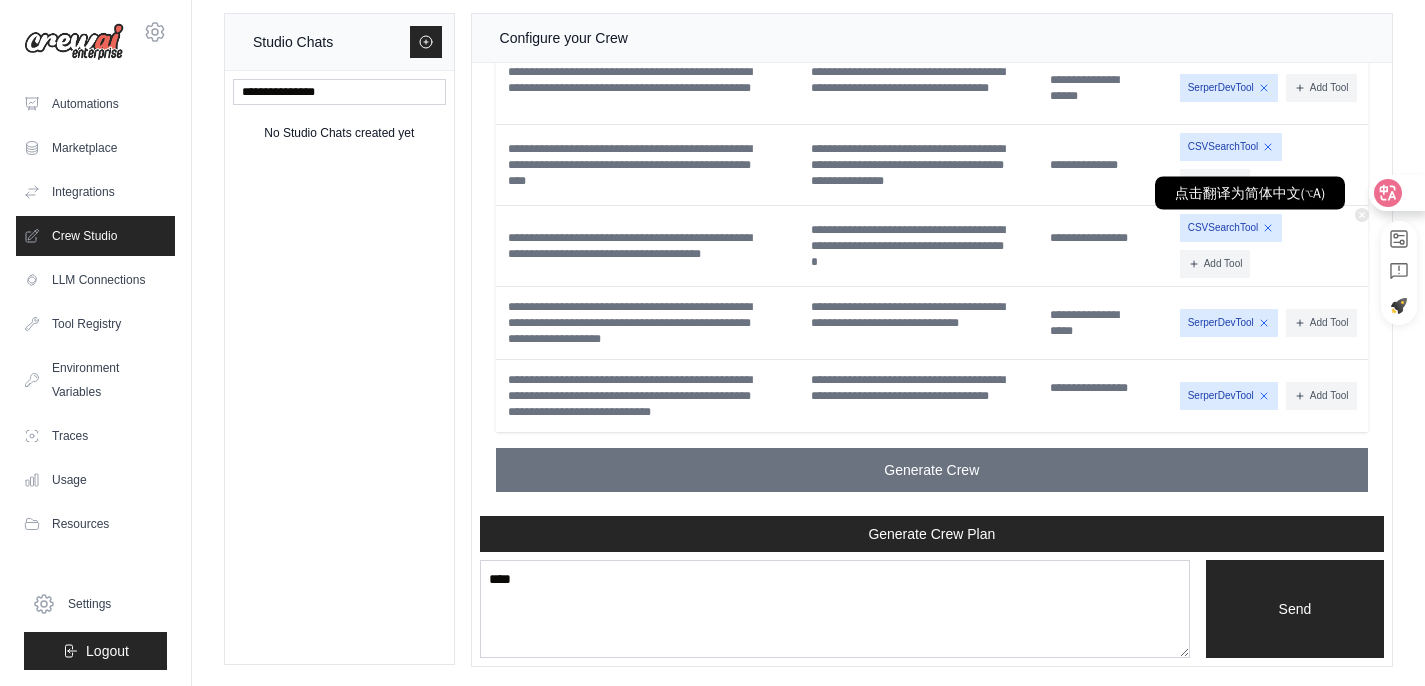 scroll, scrollTop: 3128, scrollLeft: 0, axis: vertical 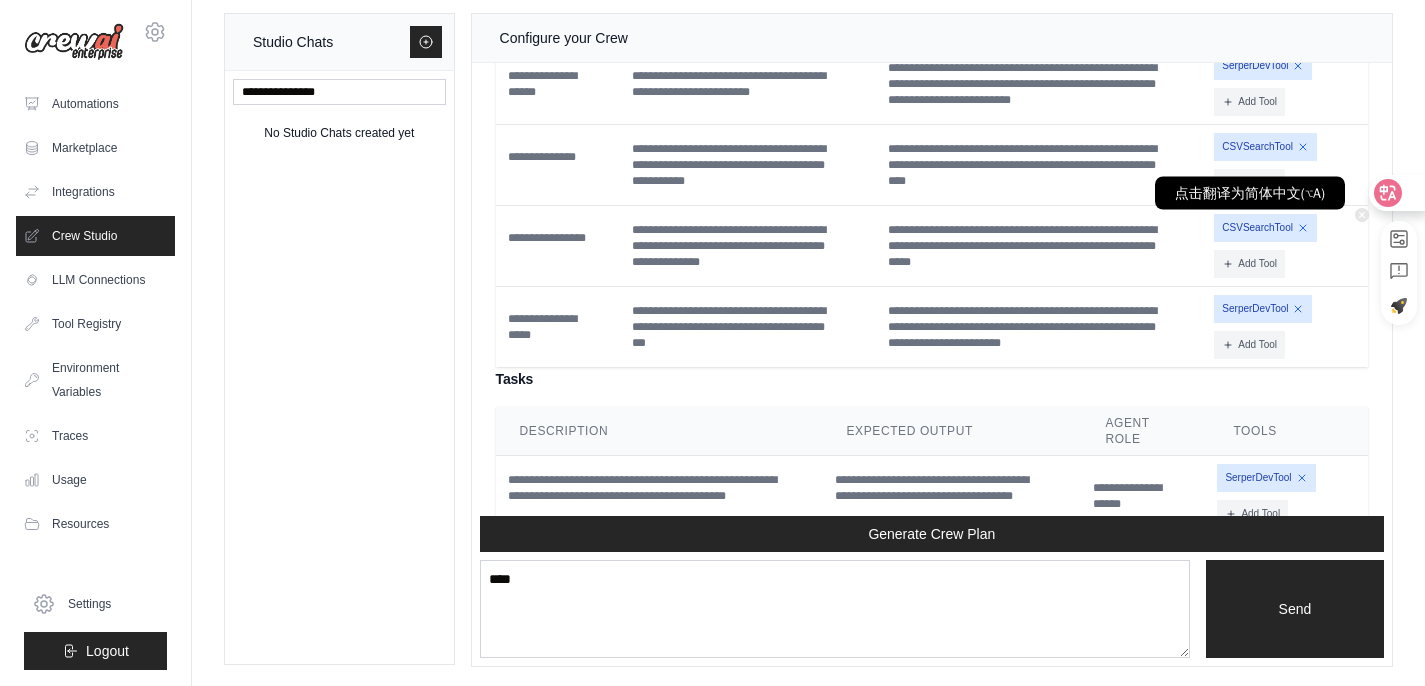 click 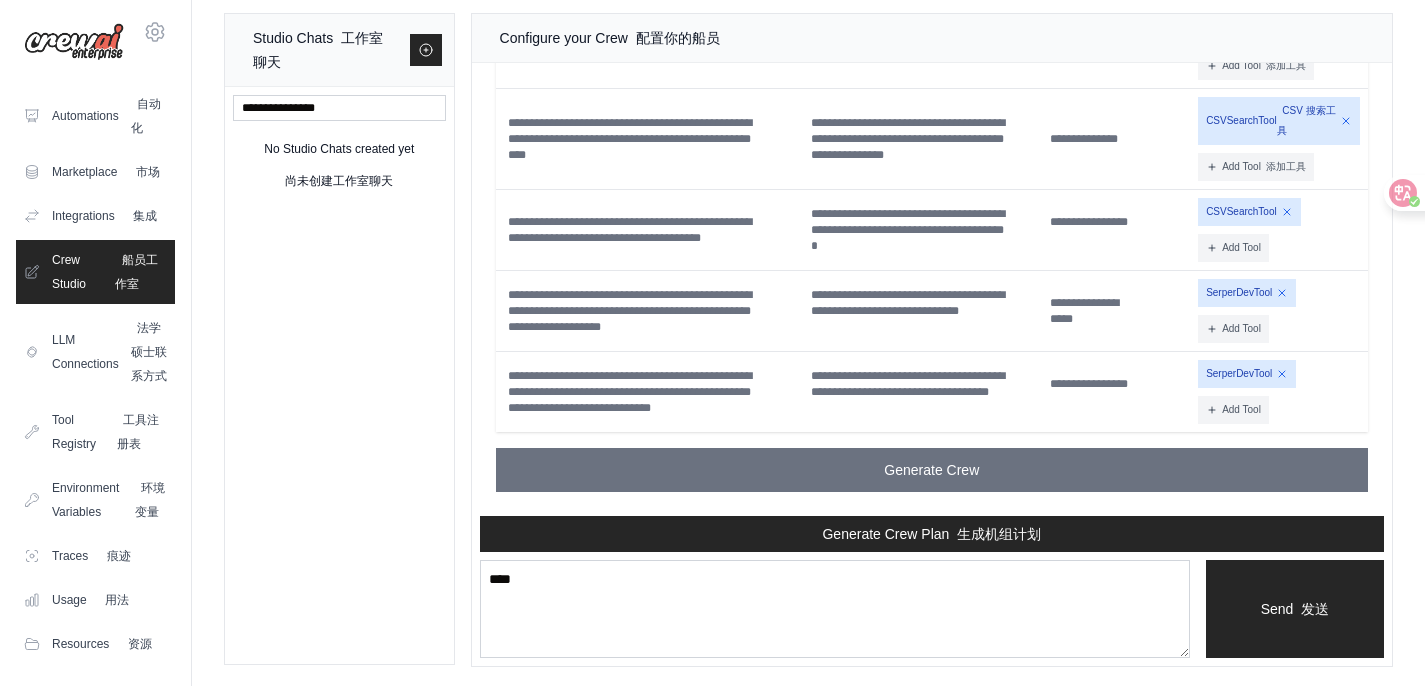 scroll, scrollTop: 3720, scrollLeft: 0, axis: vertical 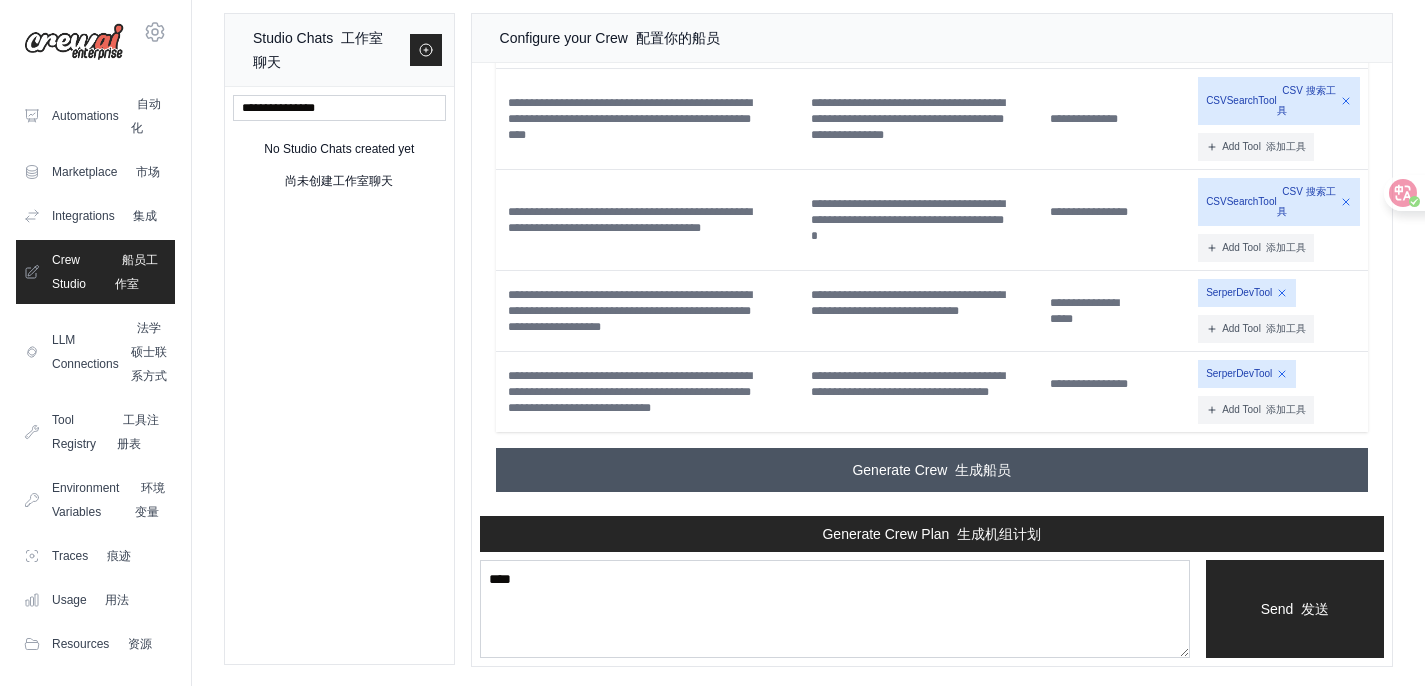 click on "Generate Crew    生成船员" at bounding box center [931, 470] 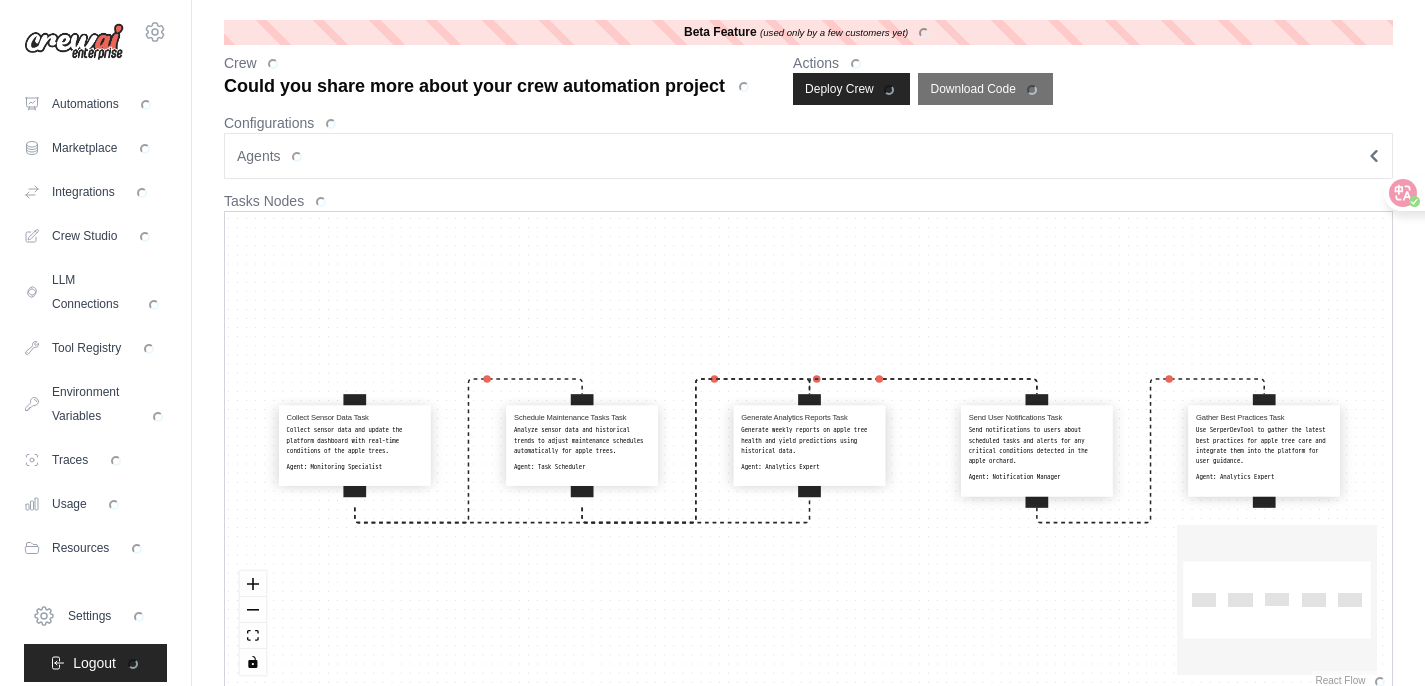 scroll, scrollTop: 0, scrollLeft: 0, axis: both 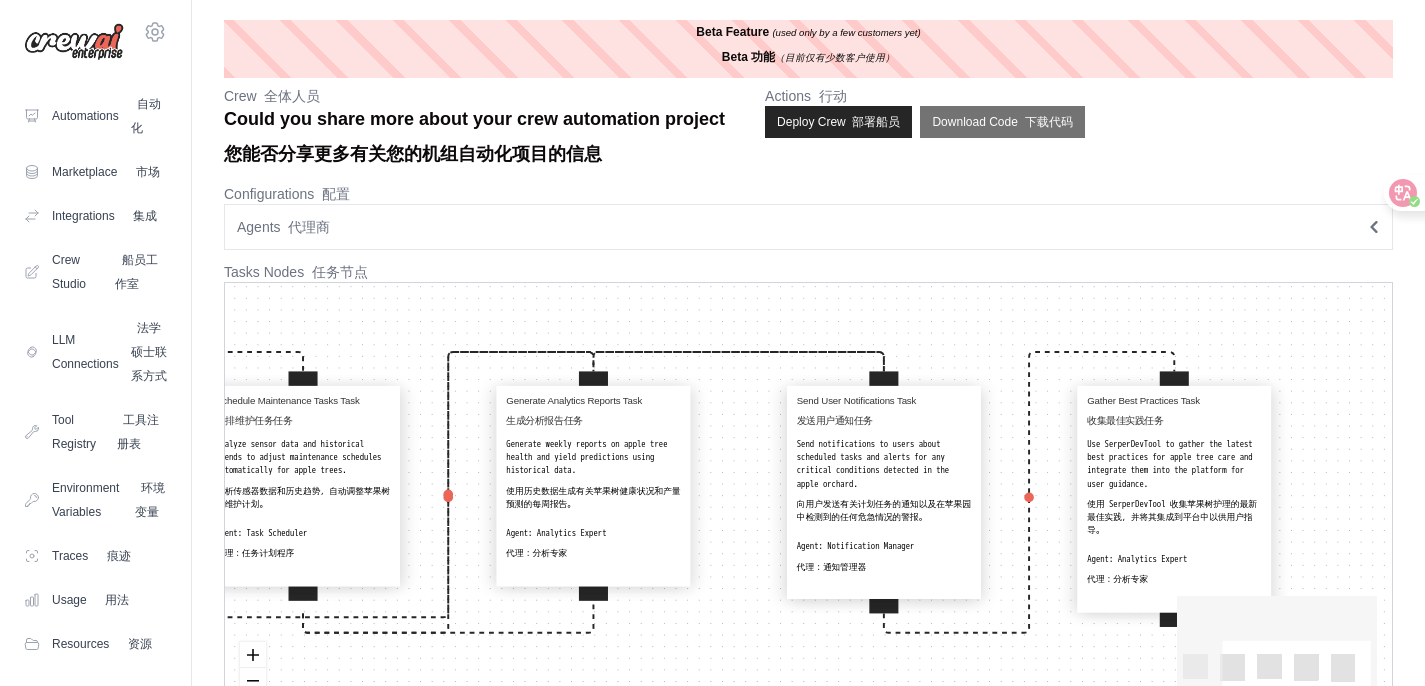 drag, startPoint x: 770, startPoint y: 421, endPoint x: 482, endPoint y: 294, distance: 314.75864 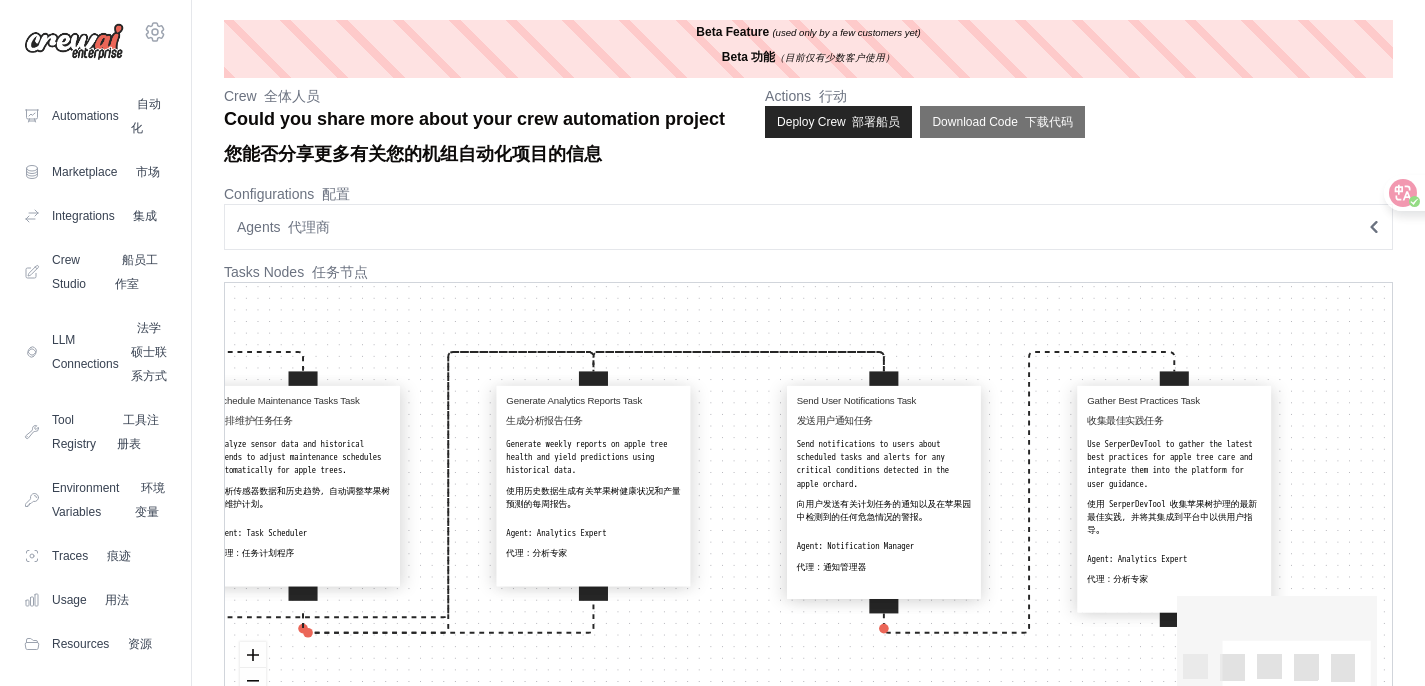 click on "Collect Sensor Data Task    收集传感器数据任务 Collect sensor data and update the platform dashboard with real-time conditions of the apple trees. 收集传感器数据并使用苹果树的实时状况更新平台仪表板。 Agent:   Monitoring Specialist 代理人：  监控专员 Schedule Maintenance Tasks Task 安排维护任务任务 Analyze sensor data and historical trends to adjust maintenance schedules automatically for apple trees. 分析传感器数据和历史趋势，自动调整苹果树的维护计划。 Agent:   Task Scheduler 代理：  任务计划程序 Generate Analytics Reports Task 生成分析报告任务 Generate weekly reports on apple tree health and yield predictions using historical data. 使用历史数据生成有关苹果树健康状况和产量预测的每周报告。 Agent:   Analytics Expert 代理：  分析专家 Send User Notifications Task 发送用户通知任务 Agent:   Notification Manager 代理：  通知管理器 Gather Best Practices Task Agent:" at bounding box center (808, 522) 